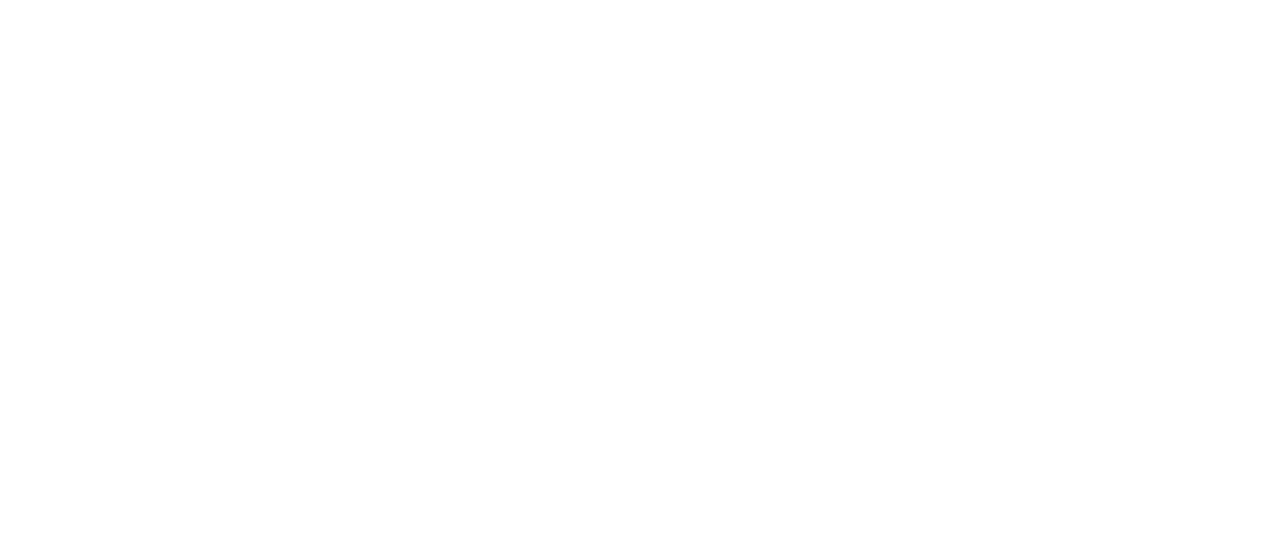 scroll, scrollTop: 0, scrollLeft: 0, axis: both 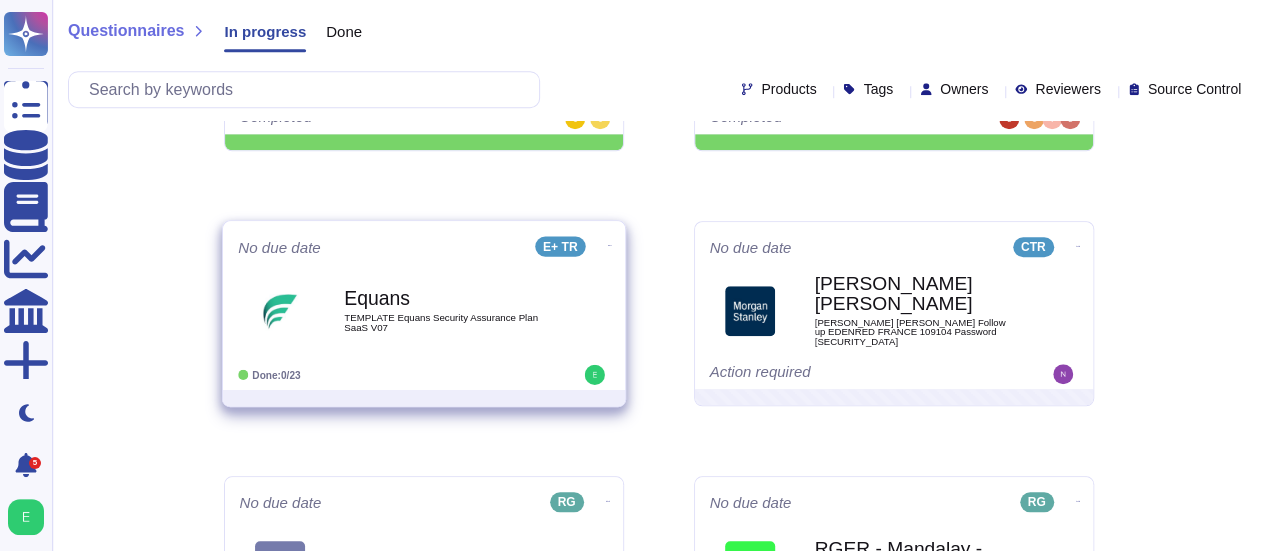 click 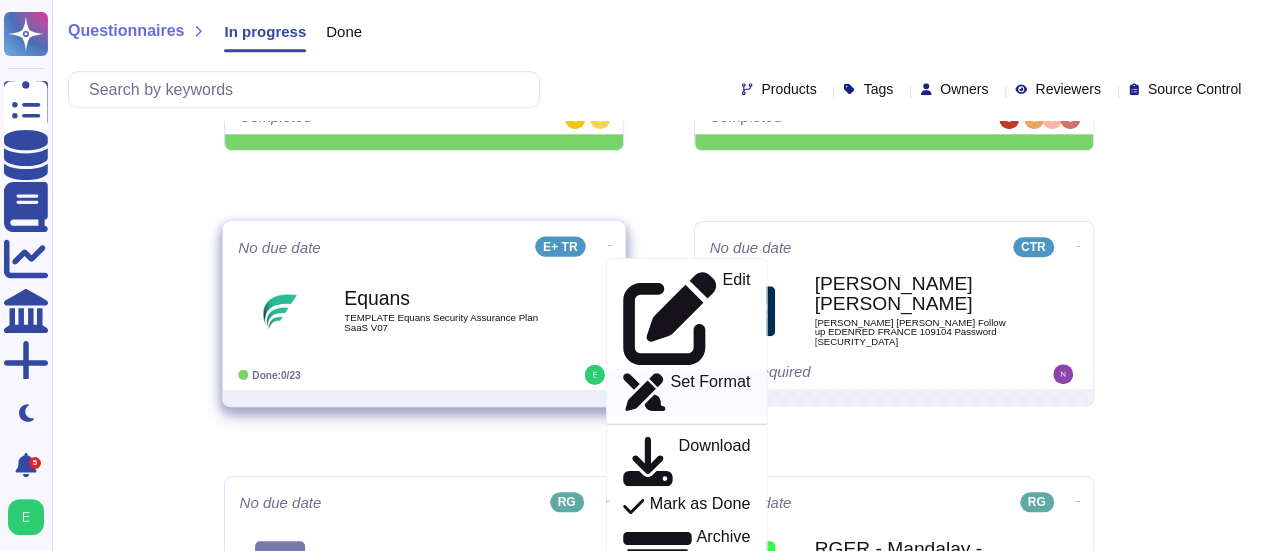 click on "Set Format" at bounding box center (710, 392) 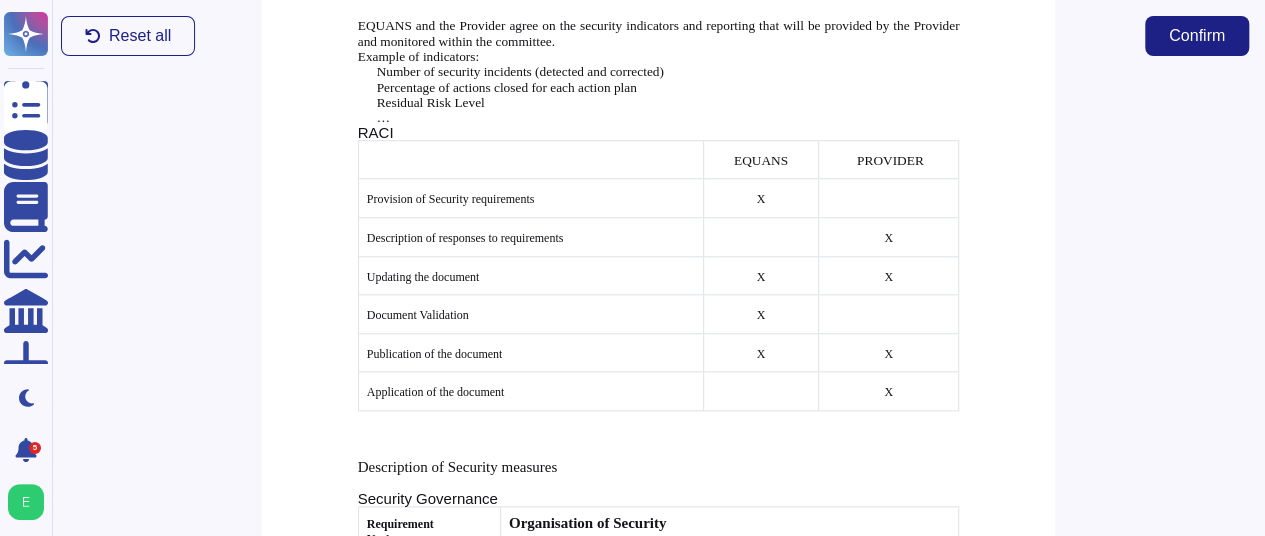 scroll, scrollTop: 5155, scrollLeft: 0, axis: vertical 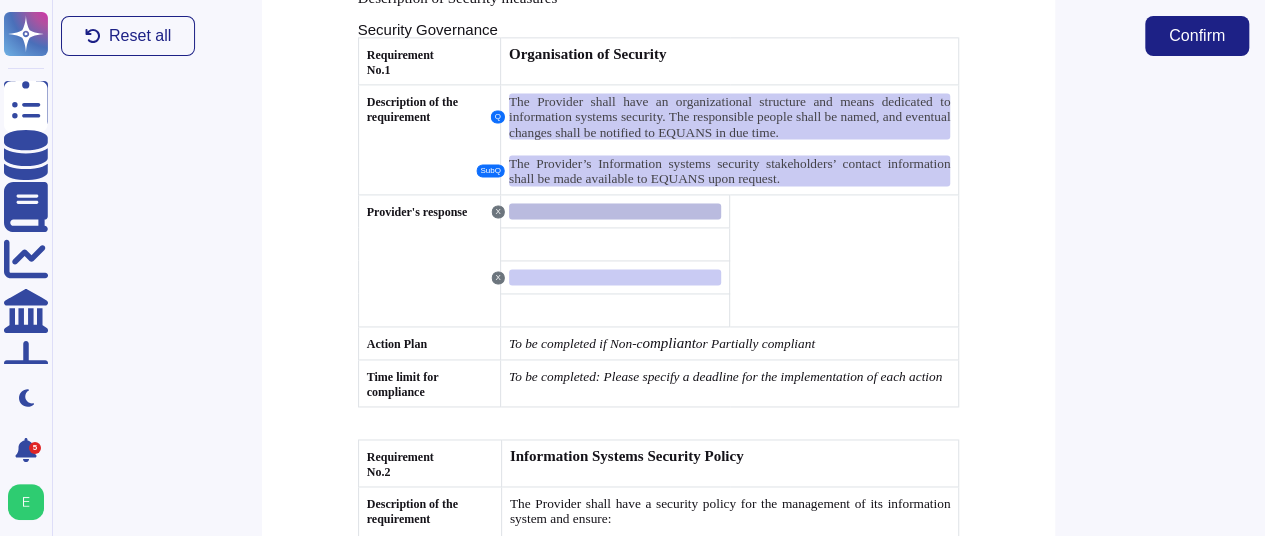 click at bounding box center [615, 211] 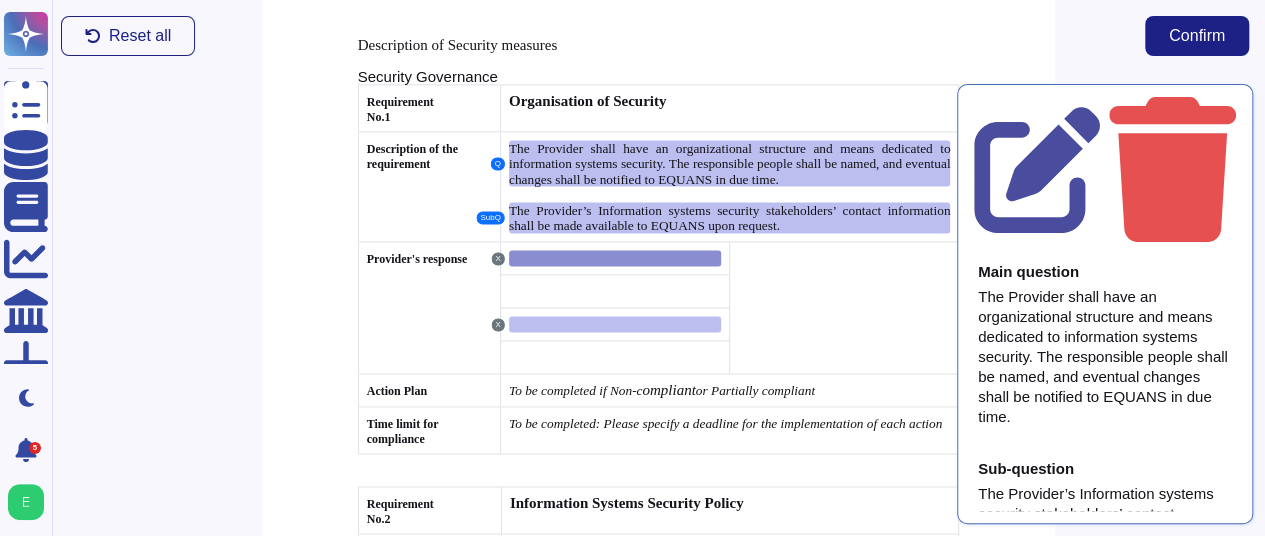 scroll, scrollTop: 5071, scrollLeft: 0, axis: vertical 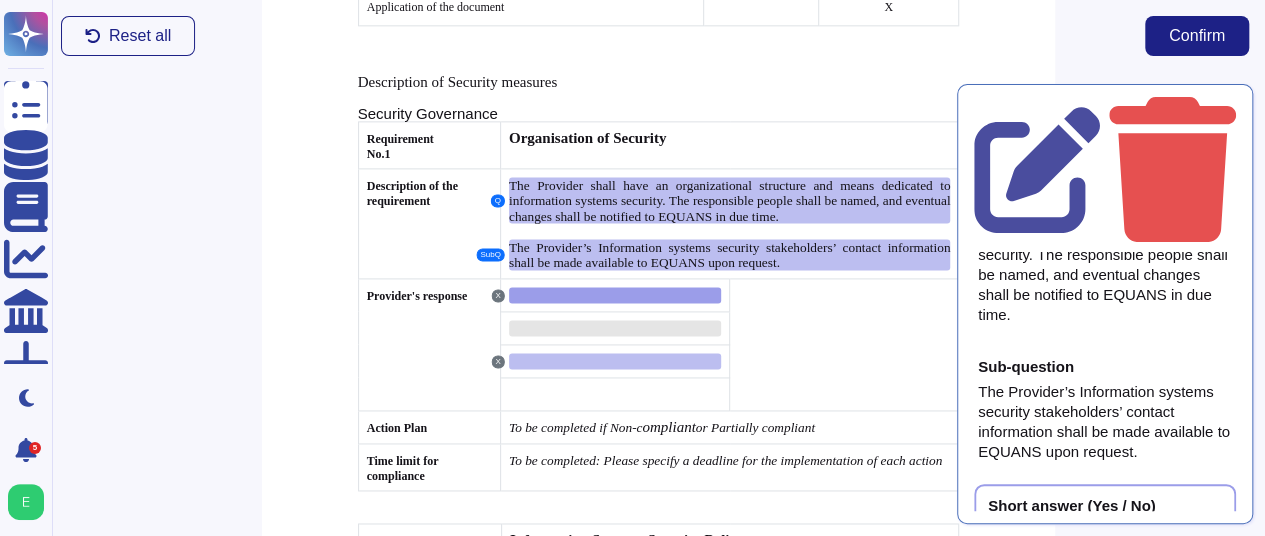 click at bounding box center (615, 328) 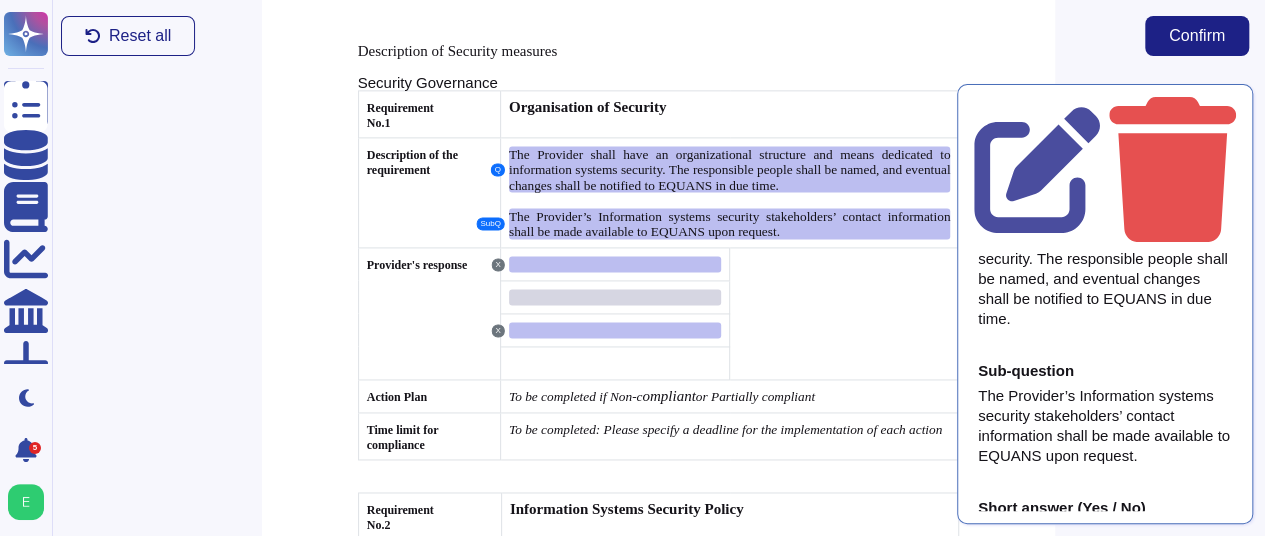 scroll, scrollTop: 5104, scrollLeft: 0, axis: vertical 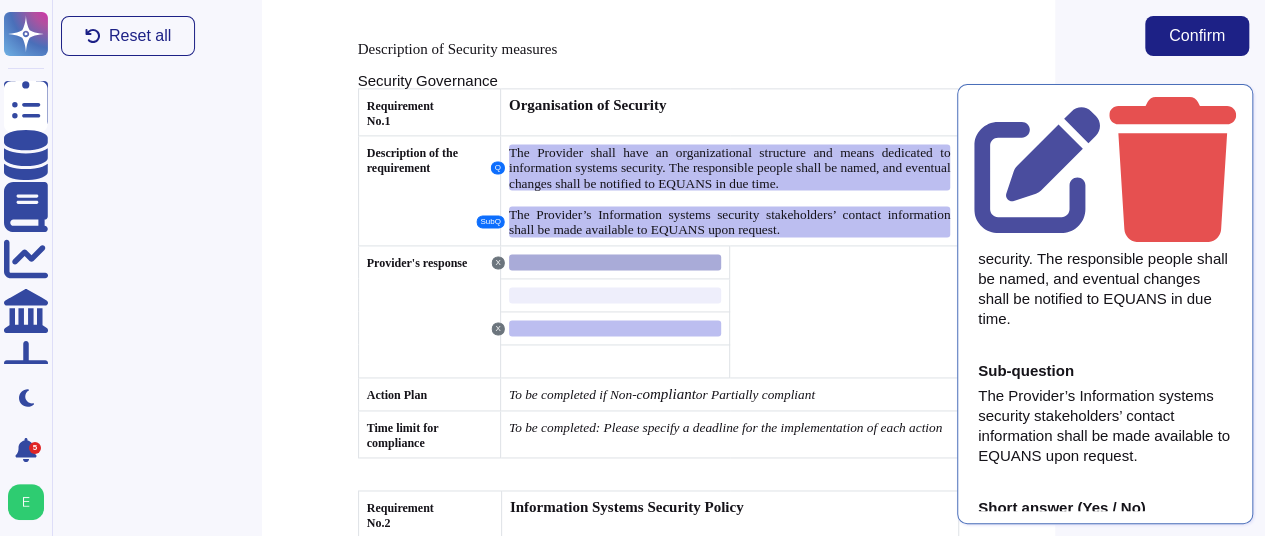click at bounding box center (615, 262) 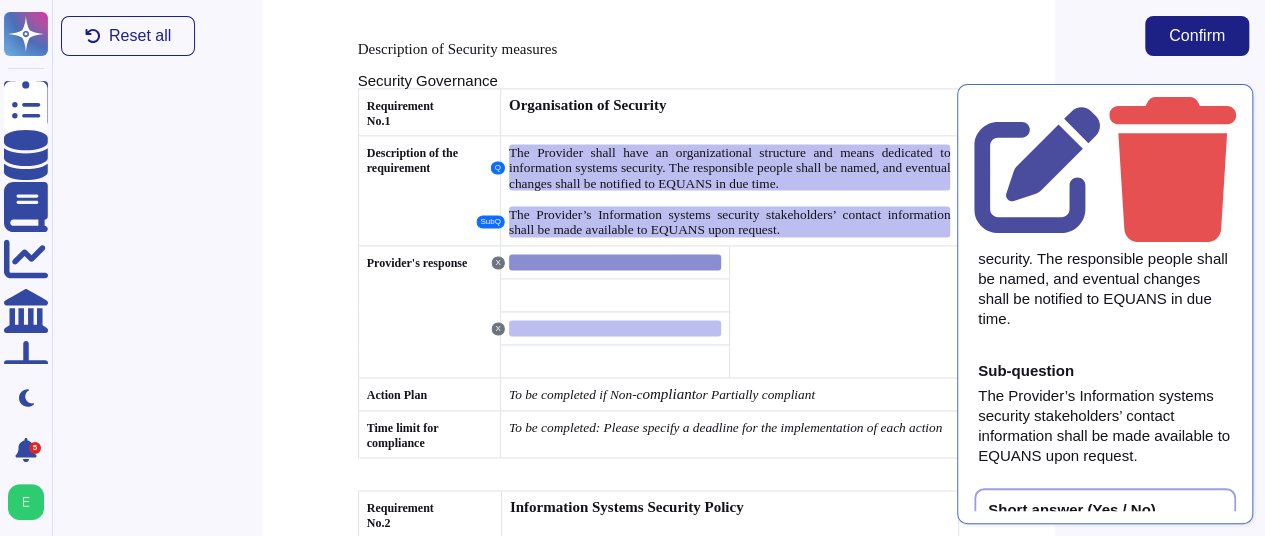 scroll, scrollTop: 5072, scrollLeft: 0, axis: vertical 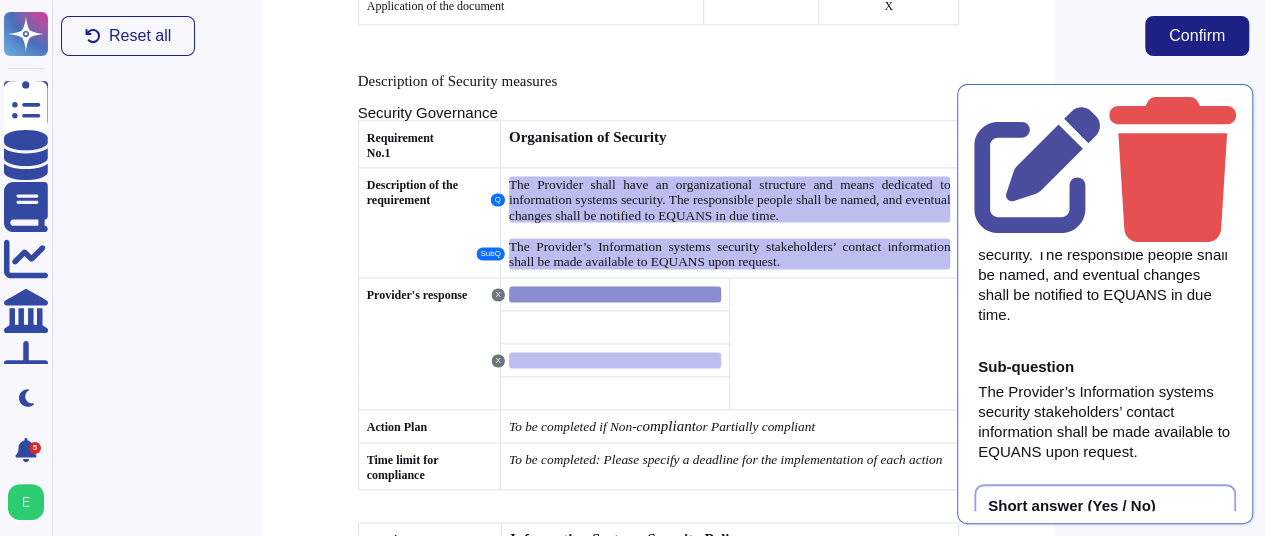 click on "Requirement No.1 Organisation of Security  Description of the requirement  Q The Provider shall have an organizational structure and means dedicated to information systems security. The responsible people shall be named, and eventual changes shall be notified to EQUANS in due time. SubQ The Provider’s Information systems security stakeholders’ contact information shall be made available to EQUANS upon request.  Provider's response X X Action Plan To be completed if Non-c ompliant  or Partially compliant Time limit for compliance  To be completed: Please specify a deadline for the implementation of each action" at bounding box center (658, 305) 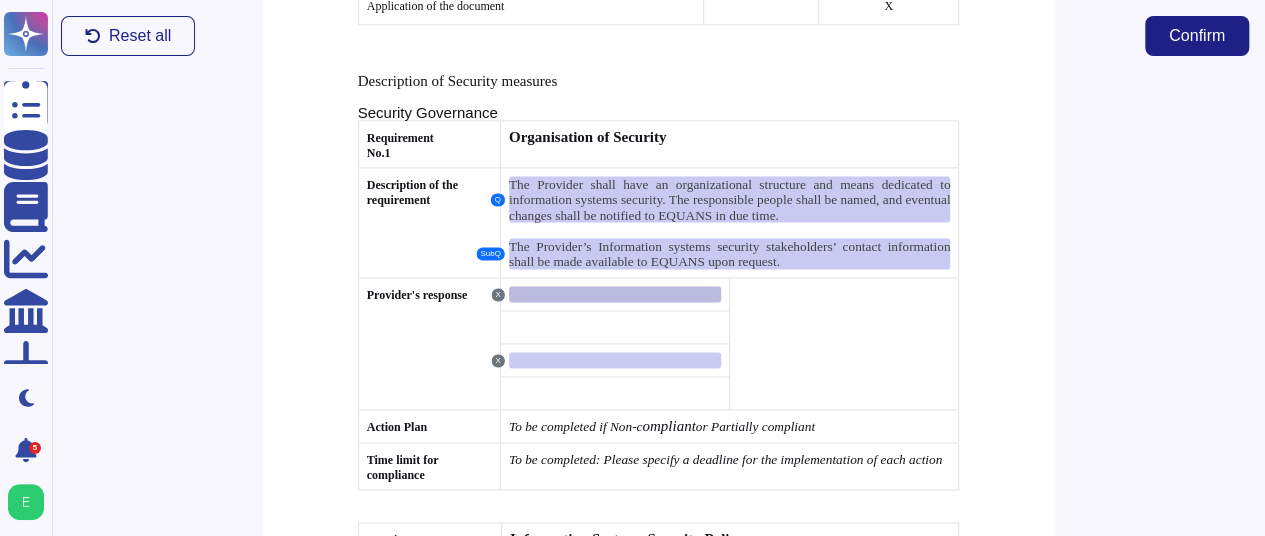 scroll, scrollTop: 5071, scrollLeft: 0, axis: vertical 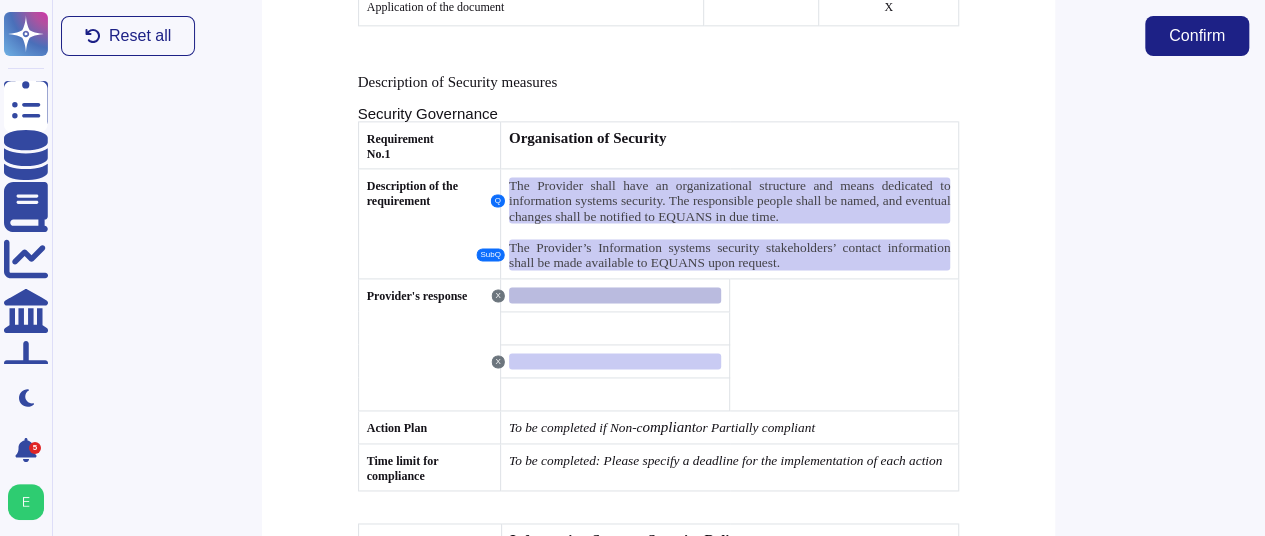 click at bounding box center [615, 295] 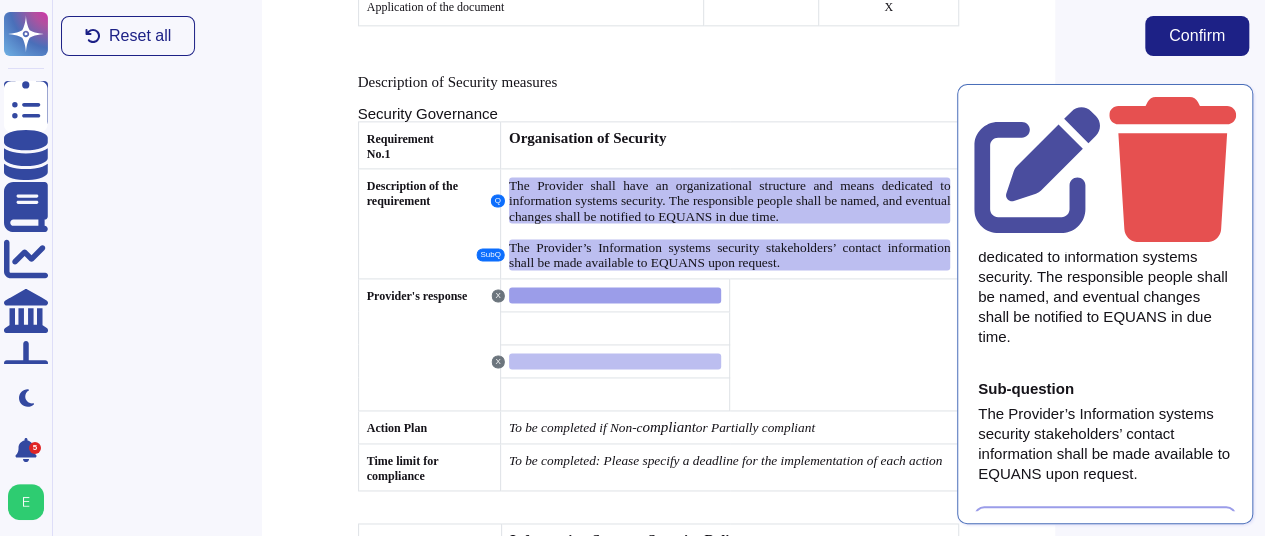 scroll, scrollTop: 102, scrollLeft: 0, axis: vertical 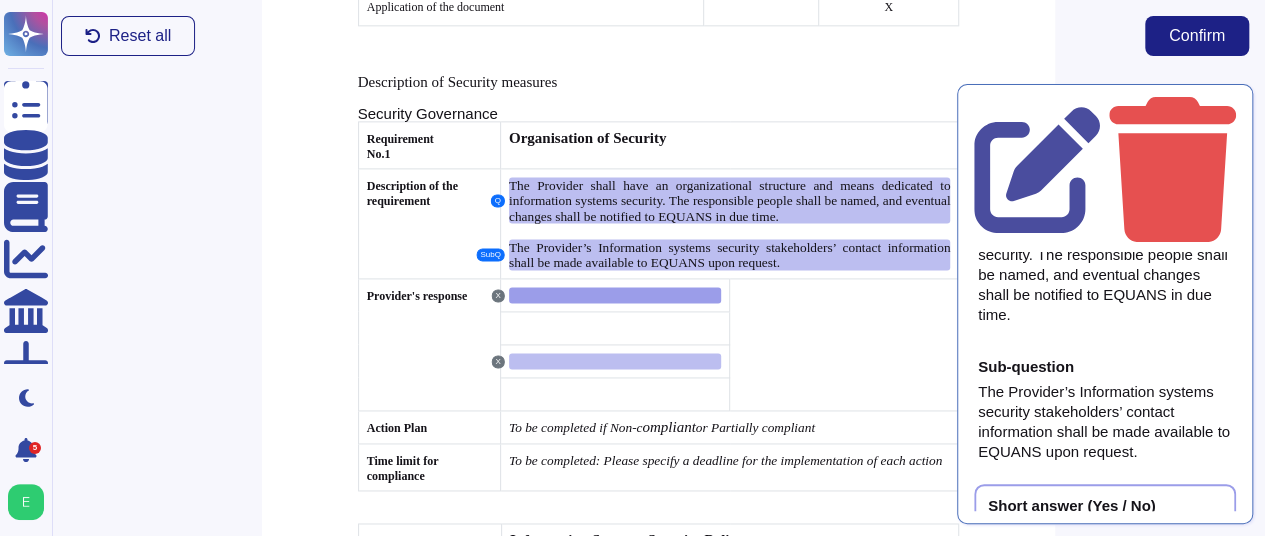 click on "Compliant" at bounding box center (1105, 537) 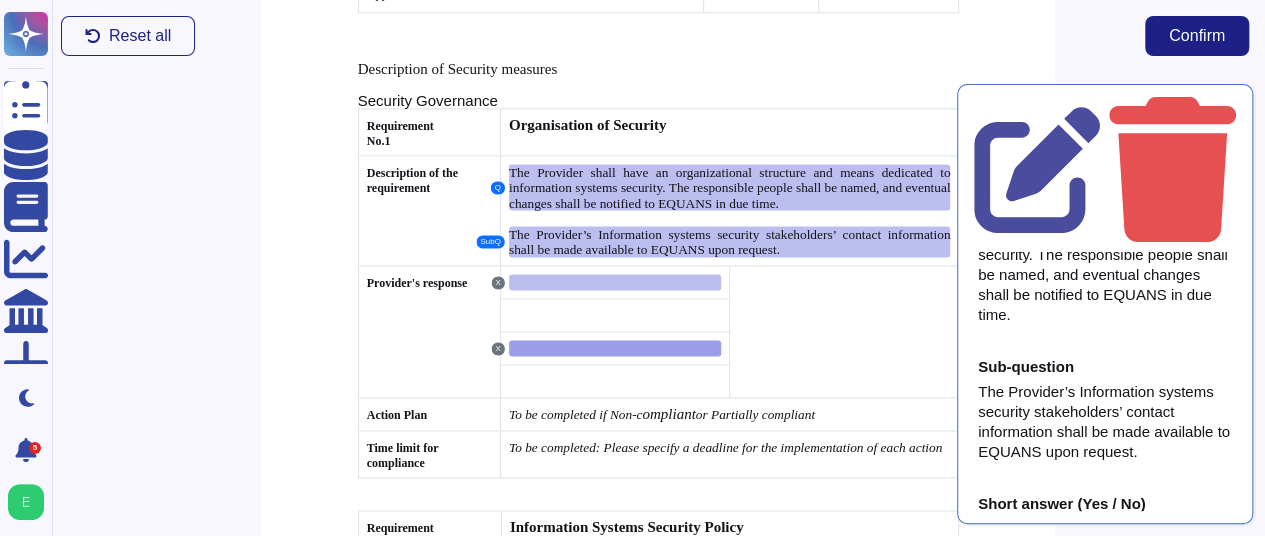 scroll, scrollTop: 5136, scrollLeft: 0, axis: vertical 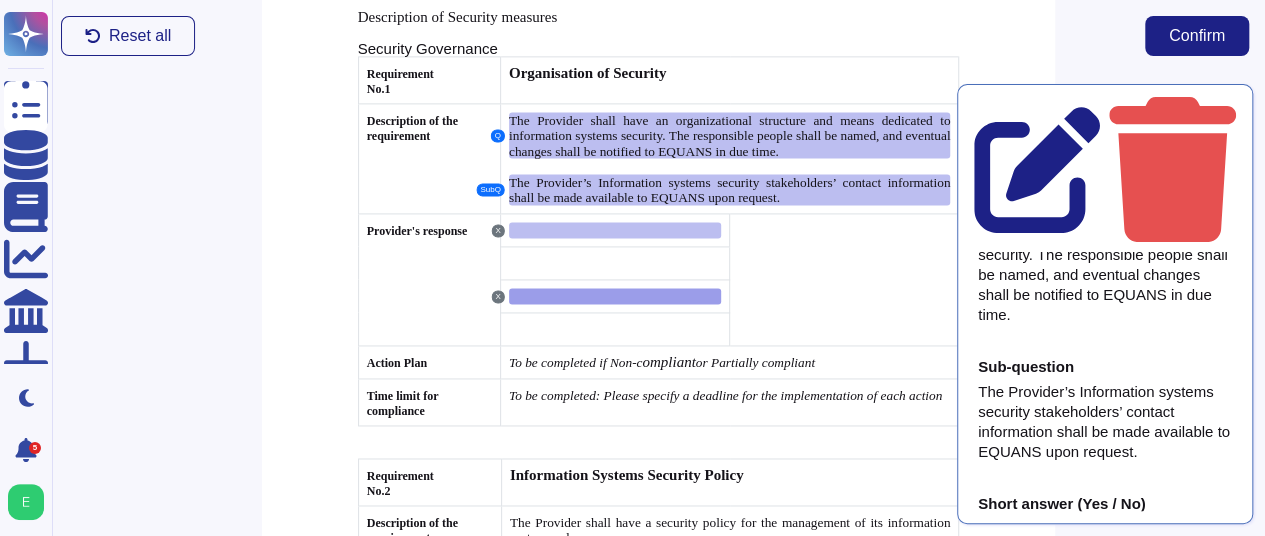 click 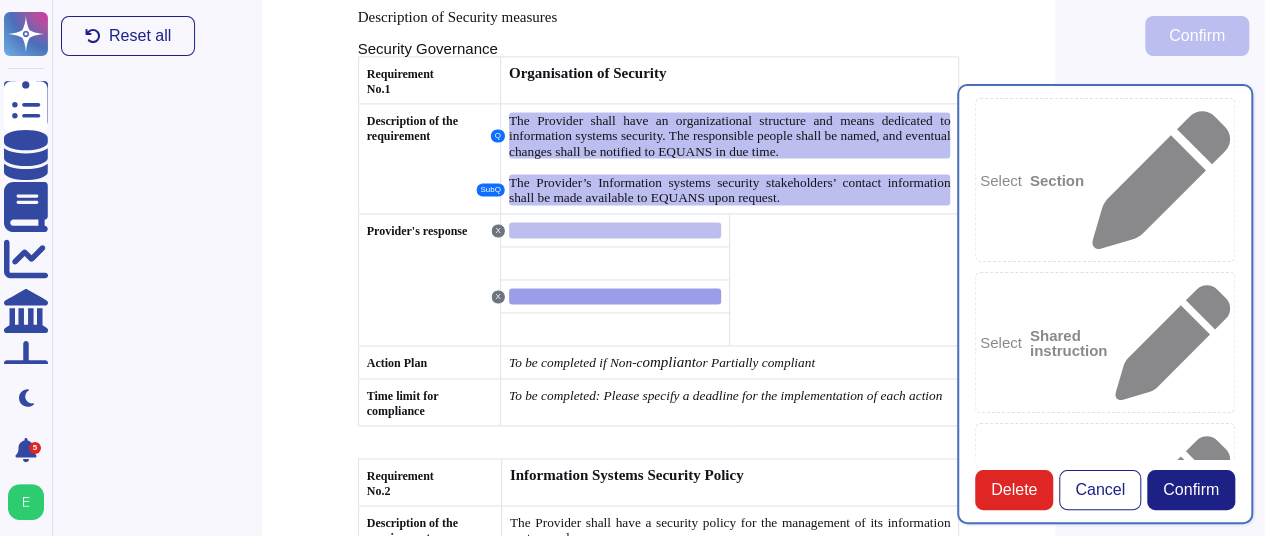 type on "The Provider shall have an organizational structure and means dedicated to information systems security. The responsible people shall be named, and eventual changes shall be notified to EQUANS in due time." 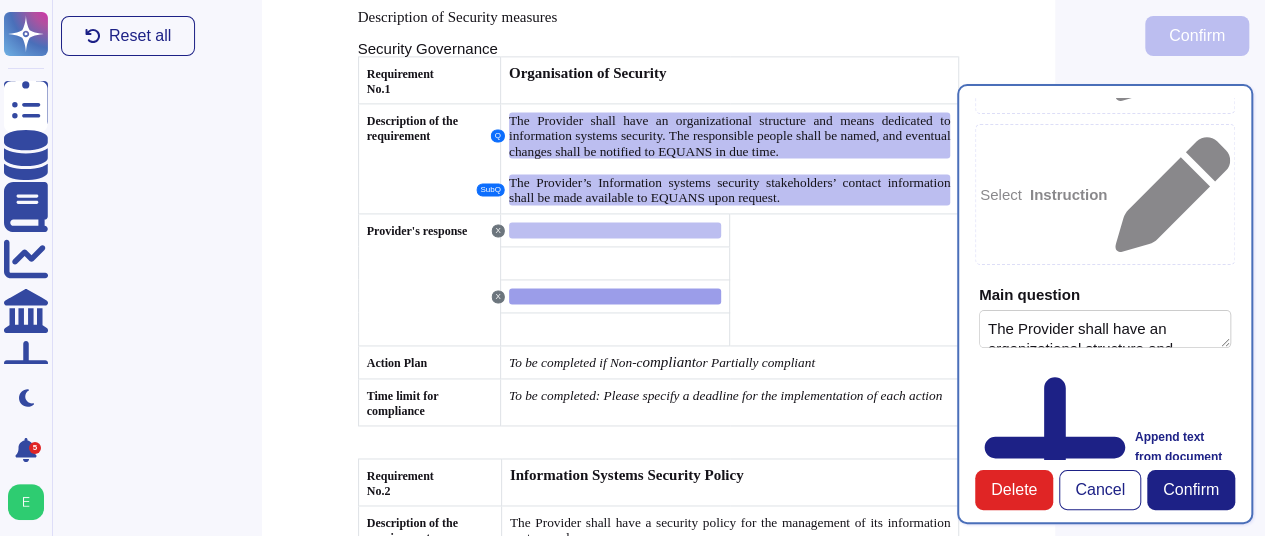 scroll, scrollTop: 300, scrollLeft: 0, axis: vertical 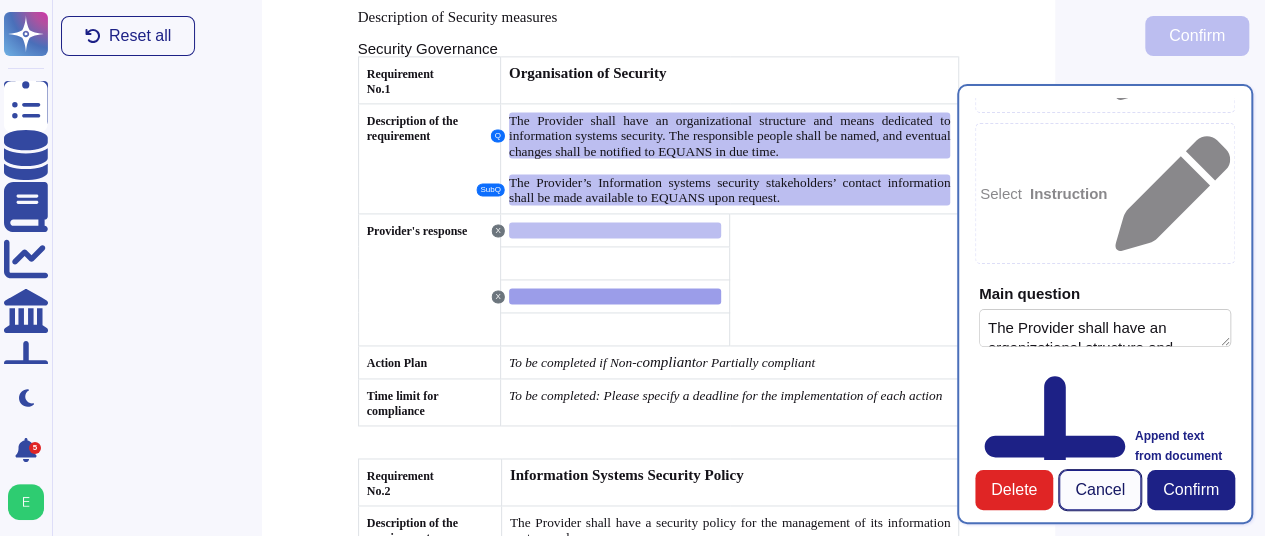 click on "Cancel" at bounding box center (1100, 490) 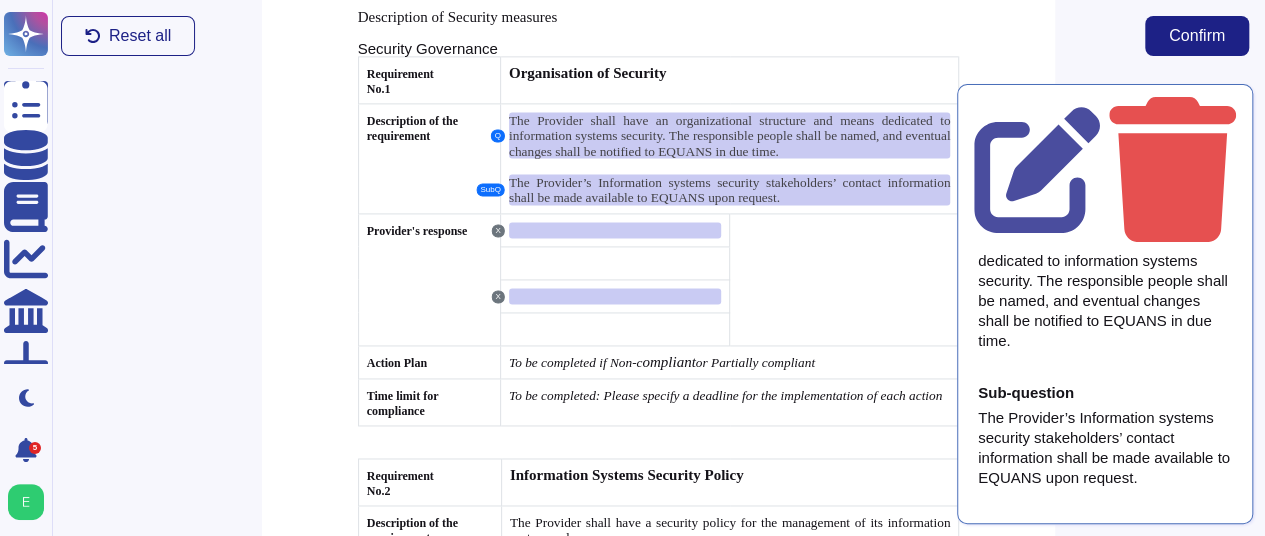 scroll, scrollTop: 98, scrollLeft: 0, axis: vertical 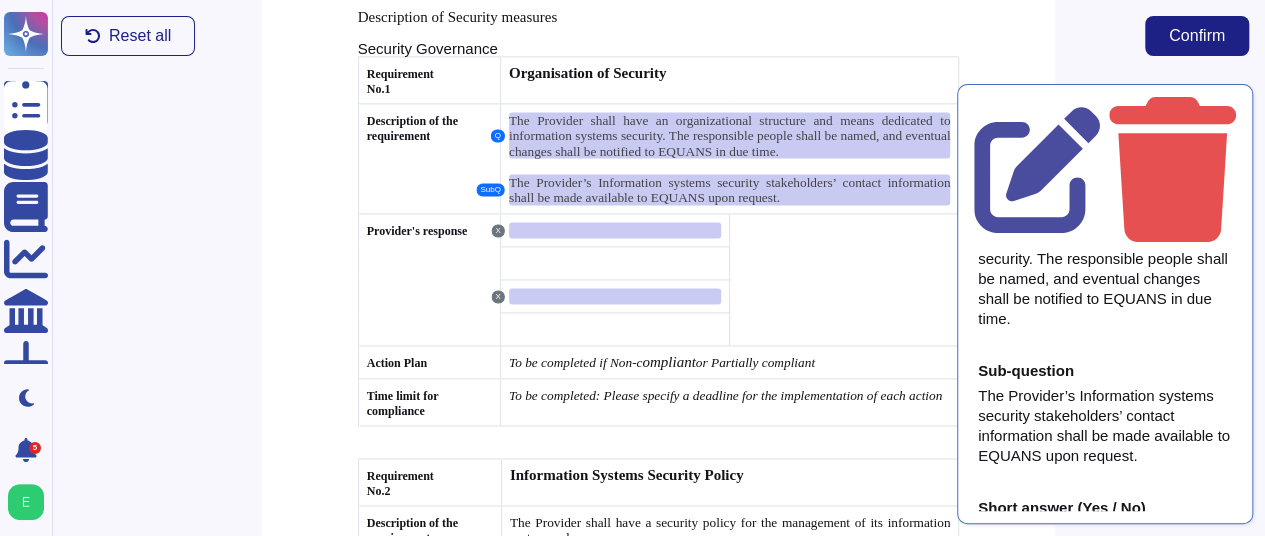 click on "Compliant" at bounding box center [1025, 539] 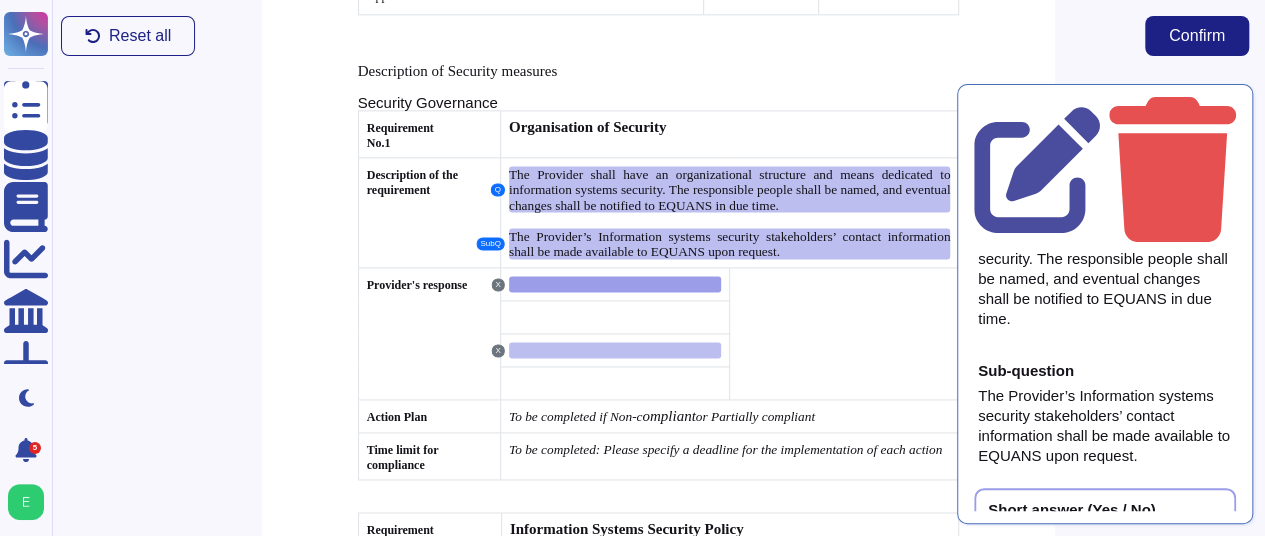 scroll, scrollTop: 5071, scrollLeft: 0, axis: vertical 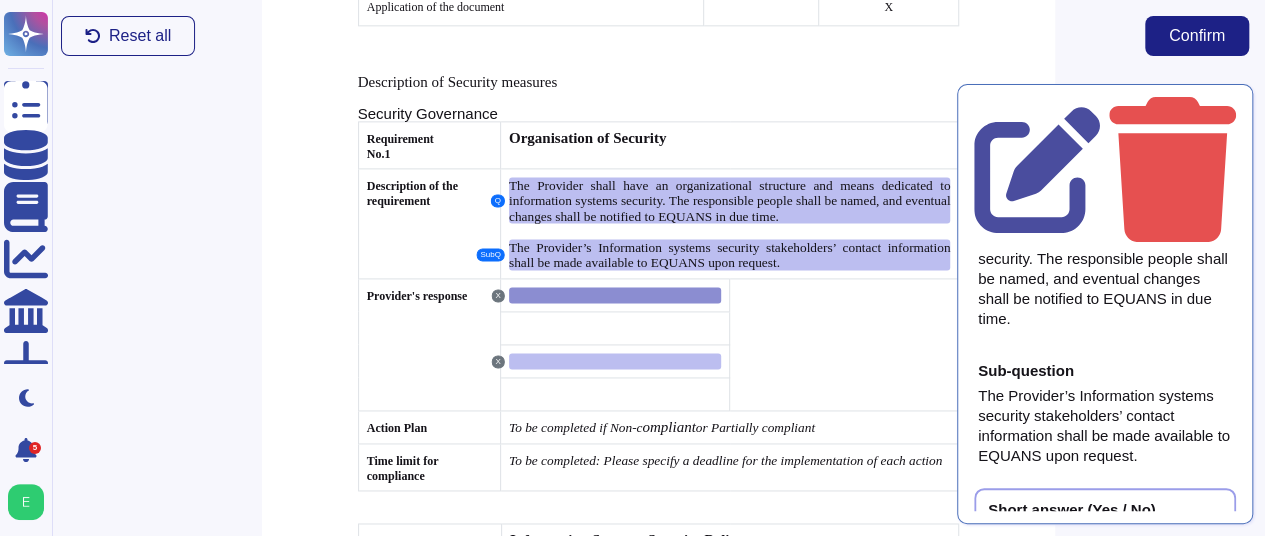 click at bounding box center [615, 295] 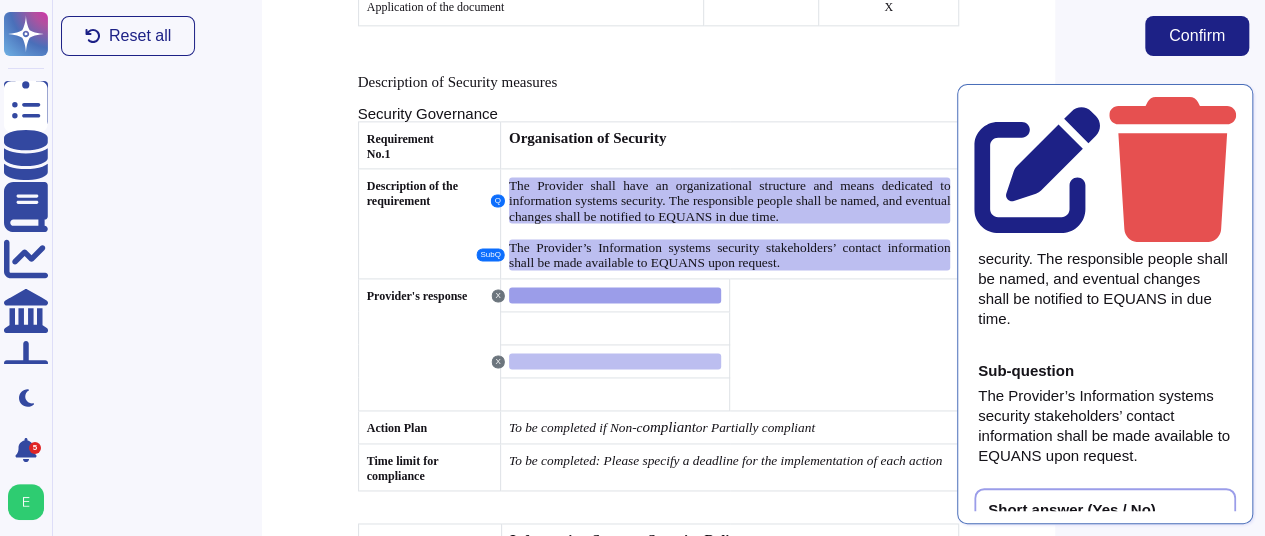 click 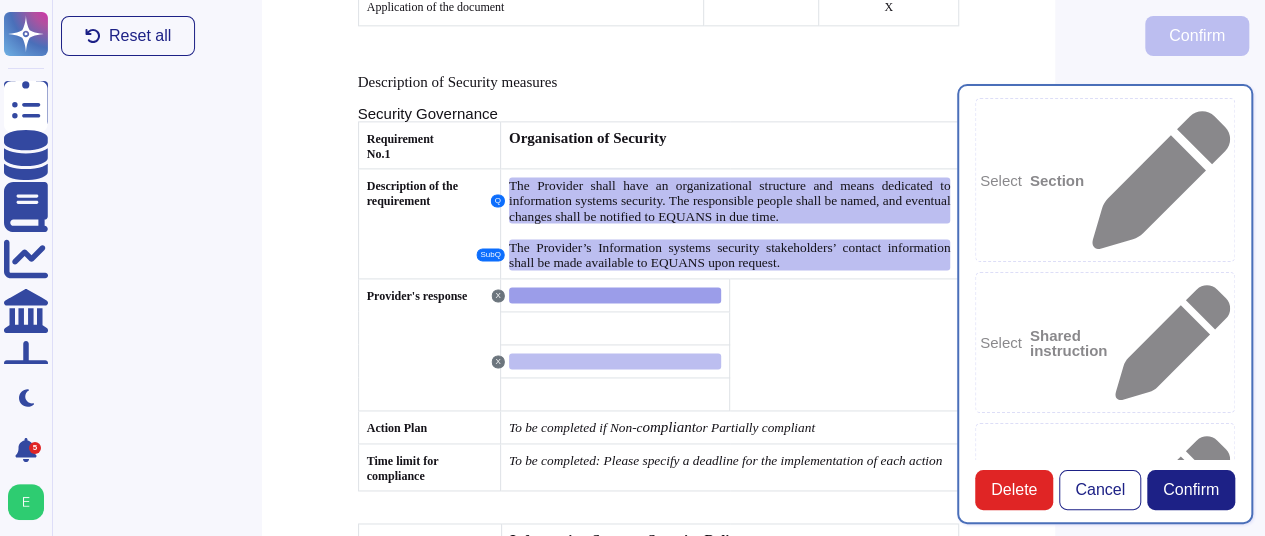 type on "The Provider shall have an organizational structure and means dedicated to information systems security. The responsible people shall be named, and eventual changes shall be notified to EQUANS in due time." 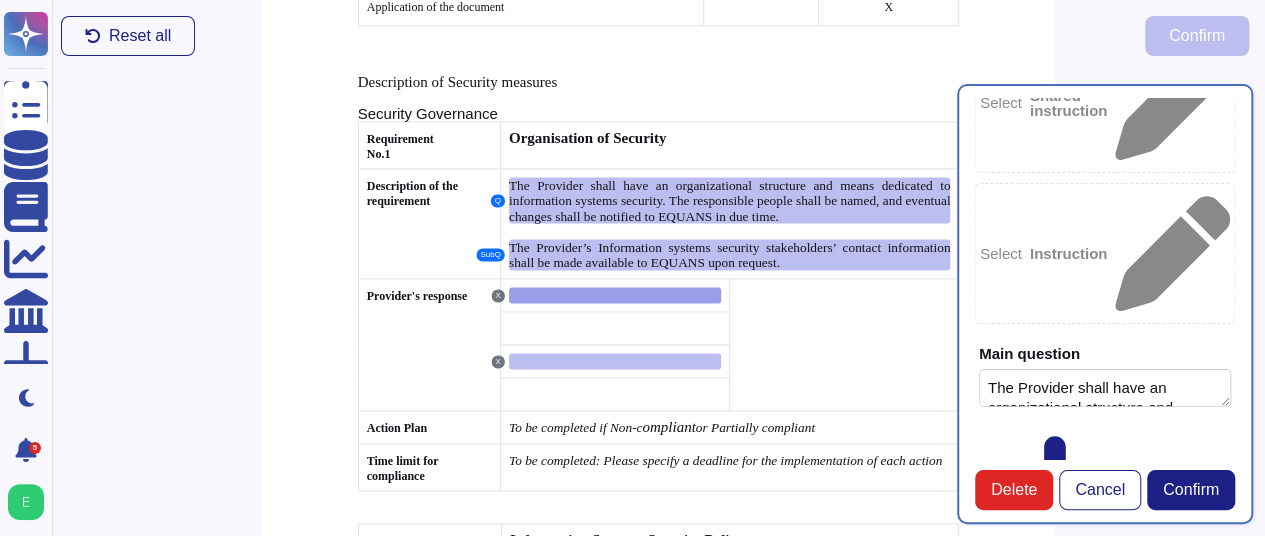 scroll, scrollTop: 293, scrollLeft: 0, axis: vertical 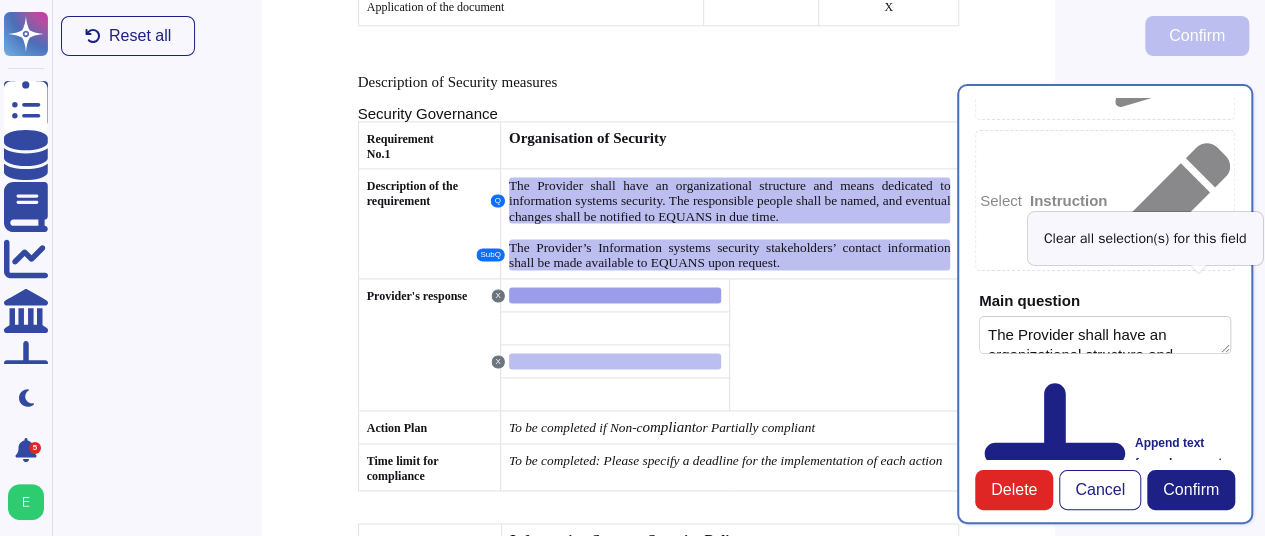 click 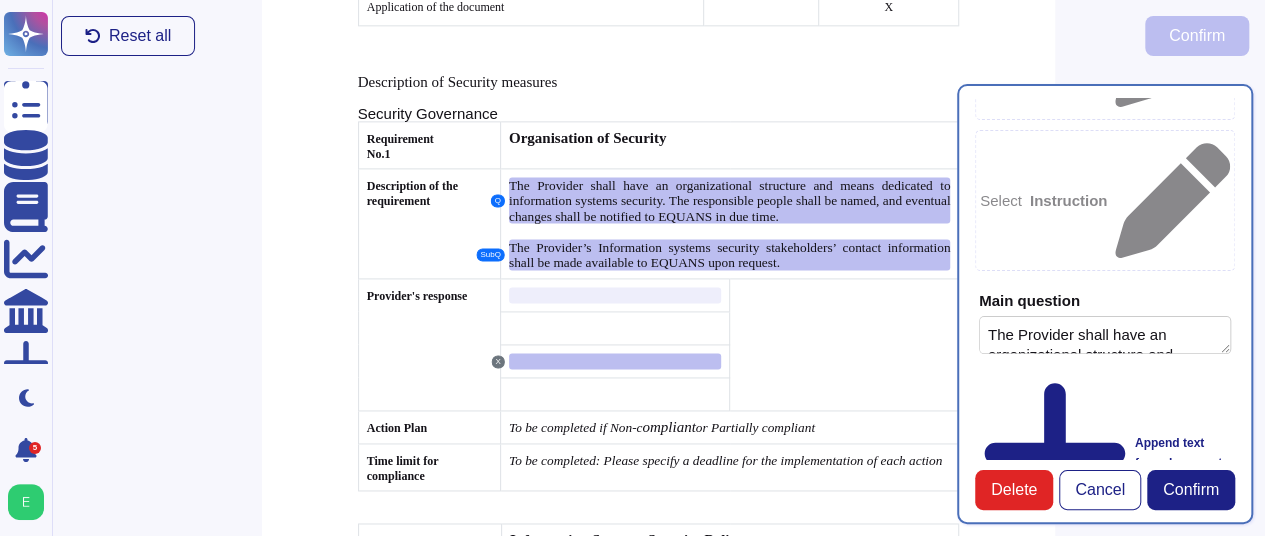 scroll, scrollTop: 272, scrollLeft: 0, axis: vertical 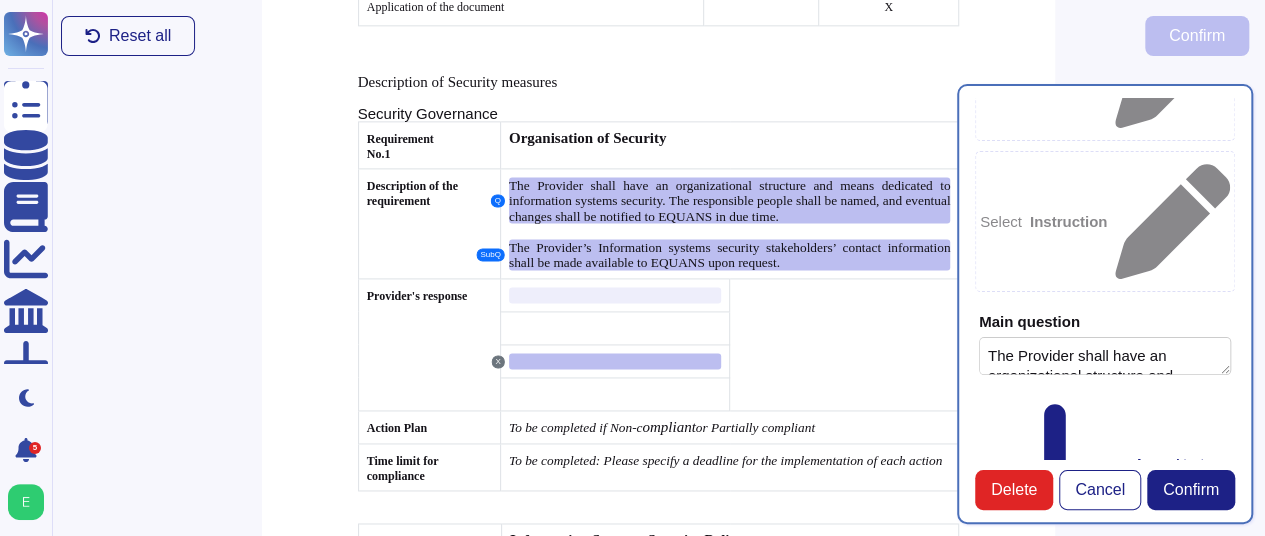 click on "Short answer (Yes / No)" at bounding box center (1068, 1109) 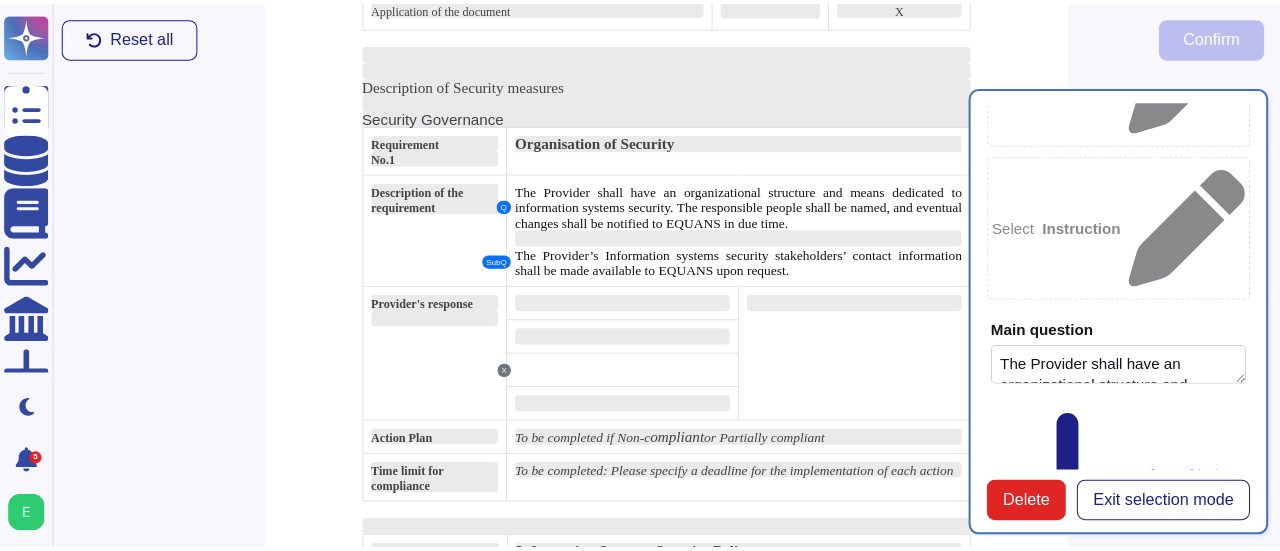 scroll, scrollTop: 274, scrollLeft: 0, axis: vertical 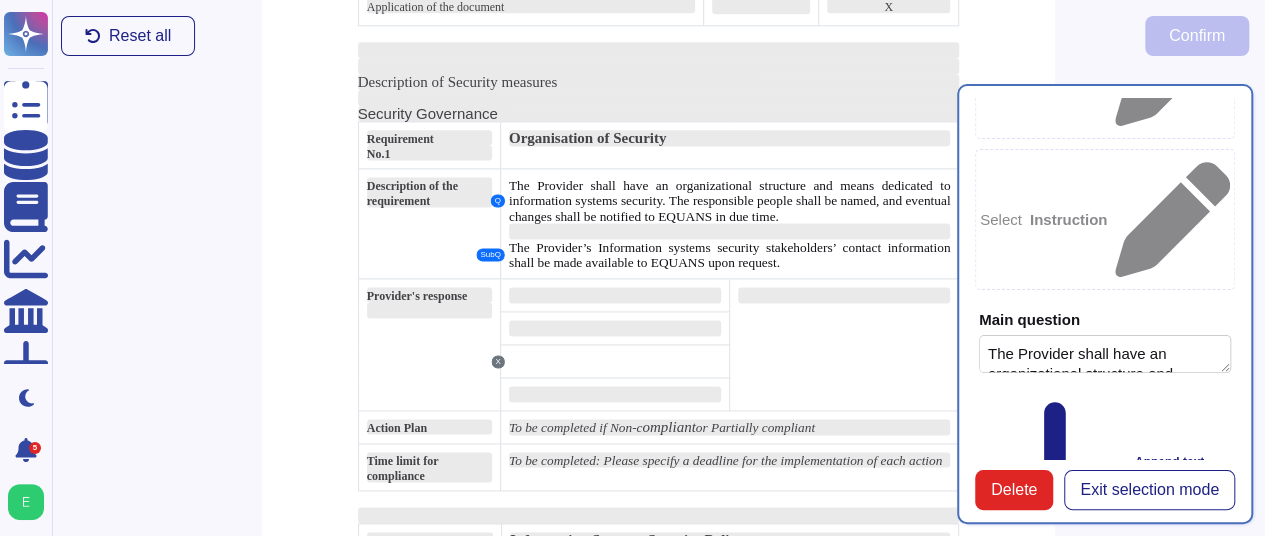 click 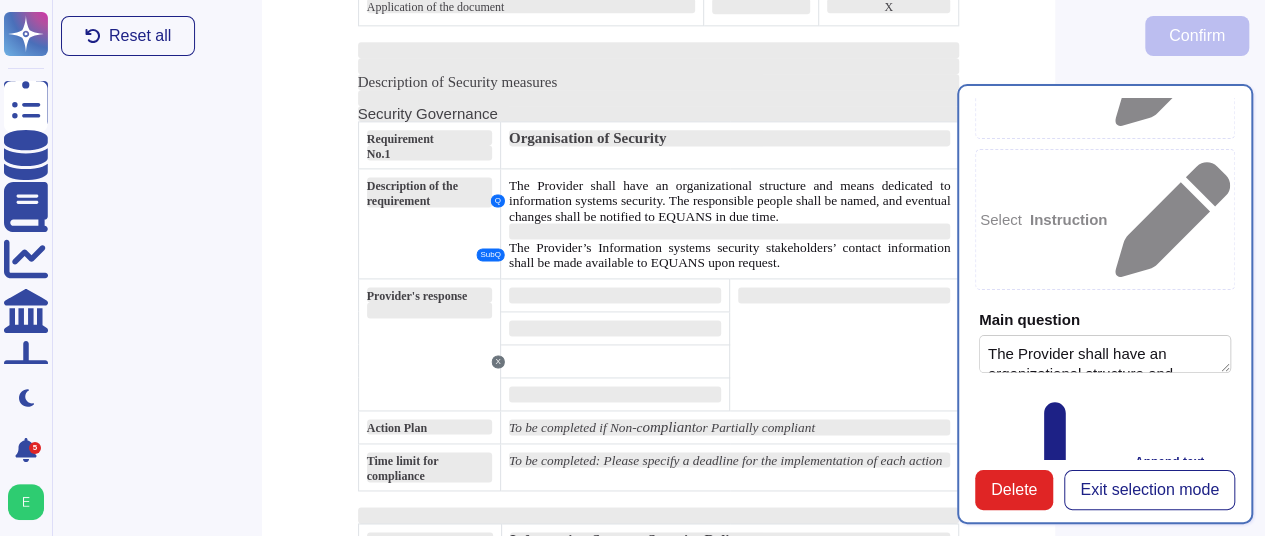 click 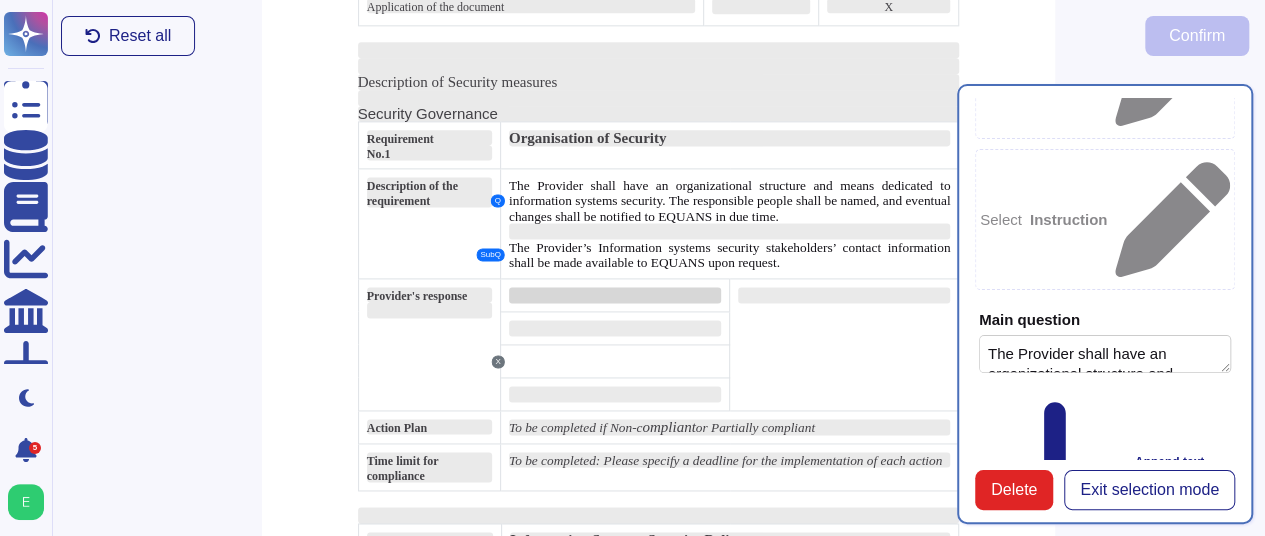 click at bounding box center (615, 295) 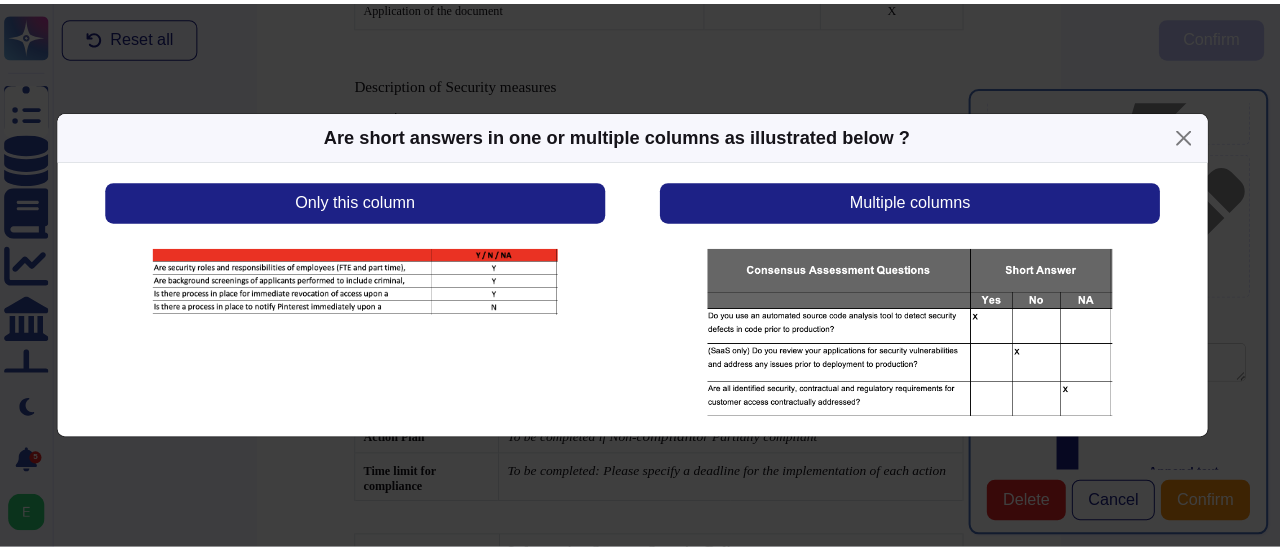 scroll, scrollTop: 293, scrollLeft: 0, axis: vertical 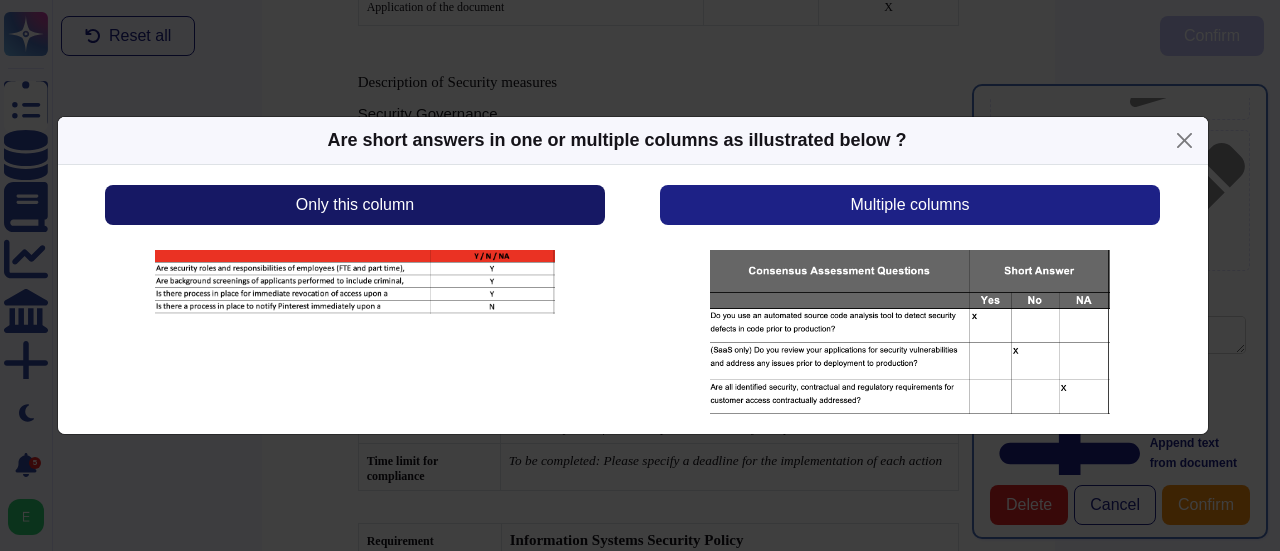 click on "Only this column" at bounding box center (355, 205) 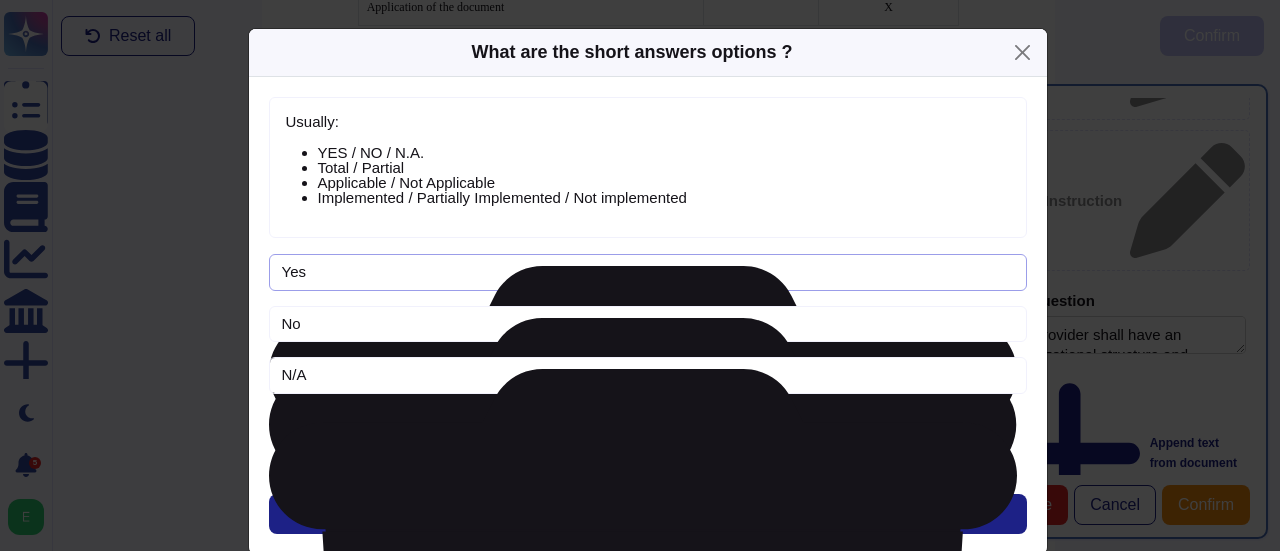 click on "Yes" at bounding box center (648, 272) 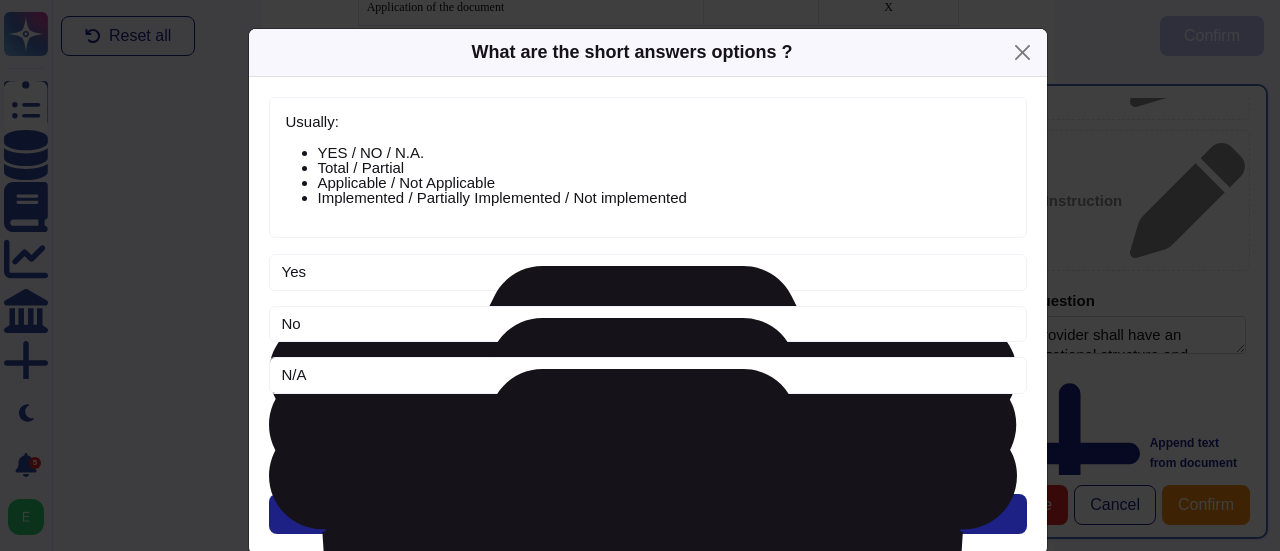 click on "Add Option" at bounding box center (647, 429) 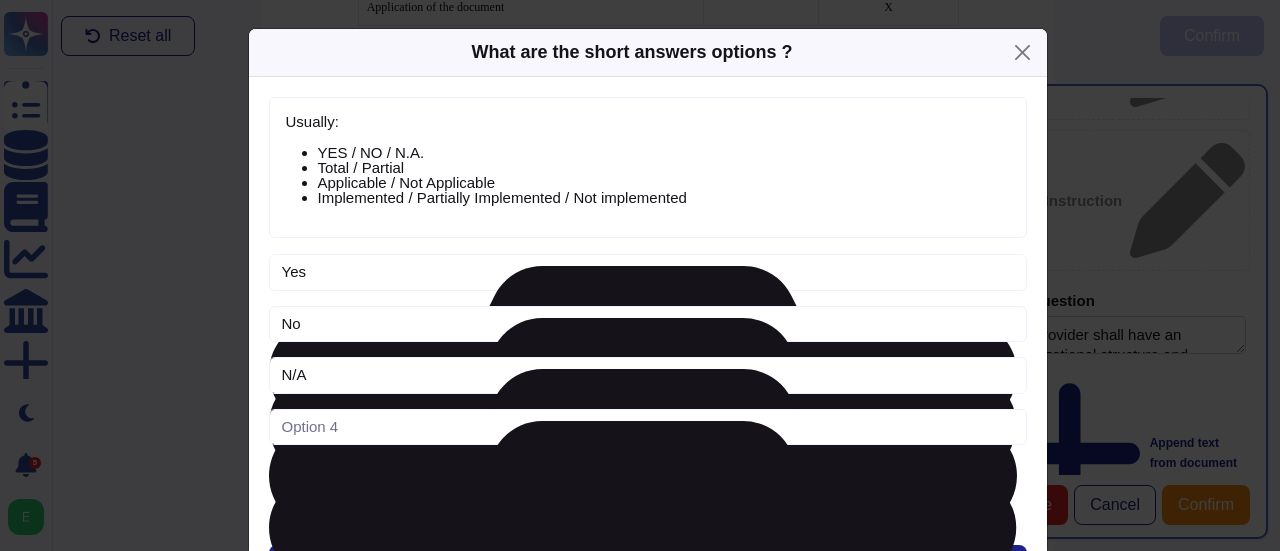 click 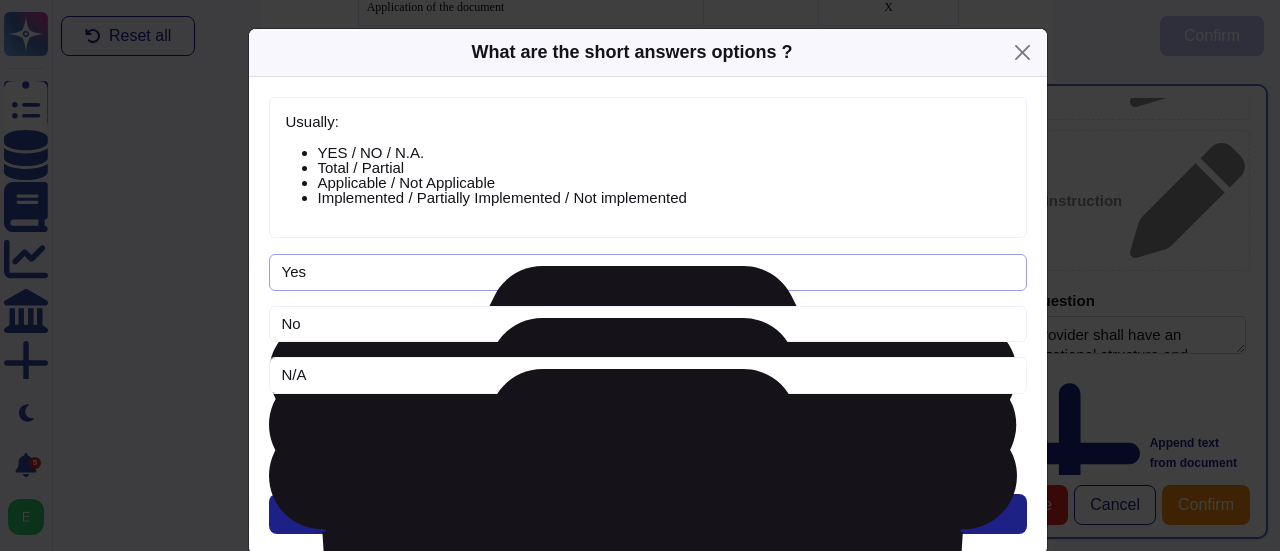 click on "Yes" at bounding box center [648, 272] 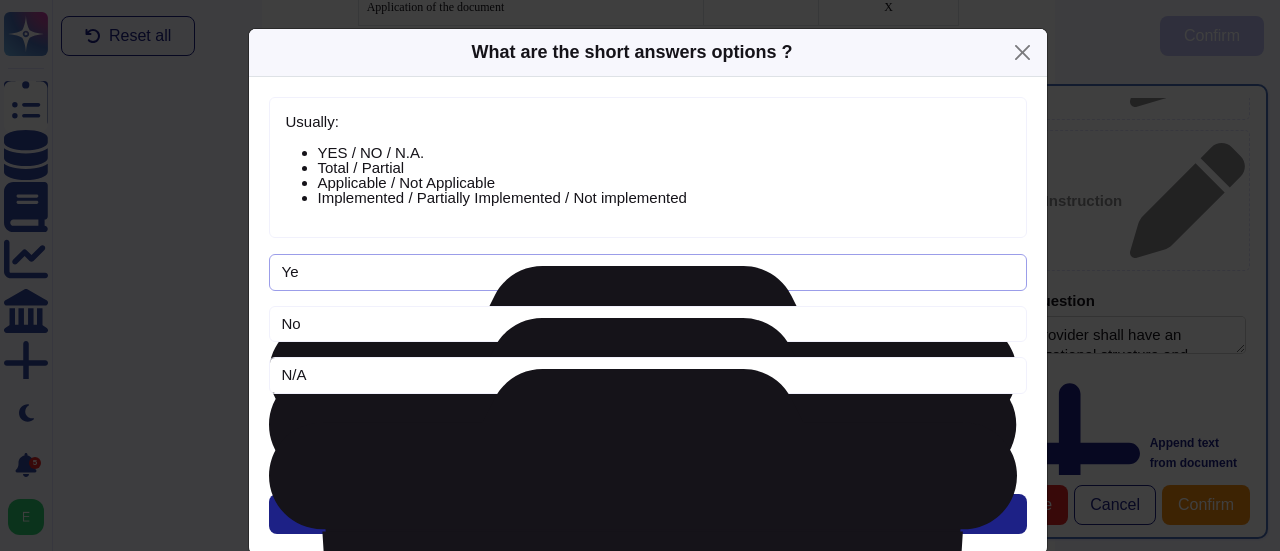 type on "Y" 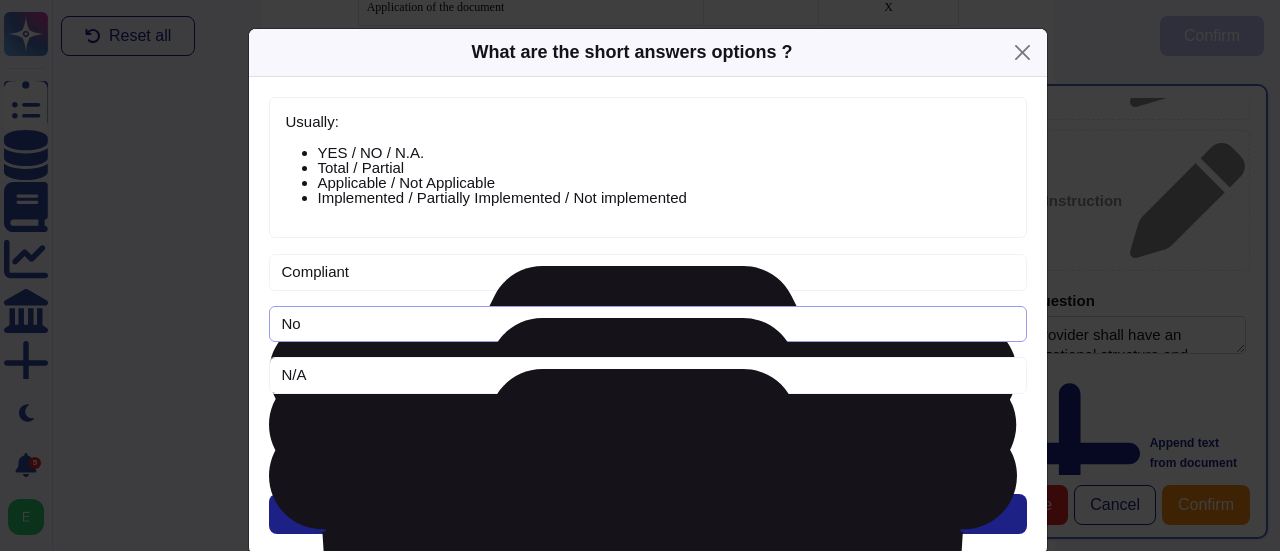 type on "Compliant" 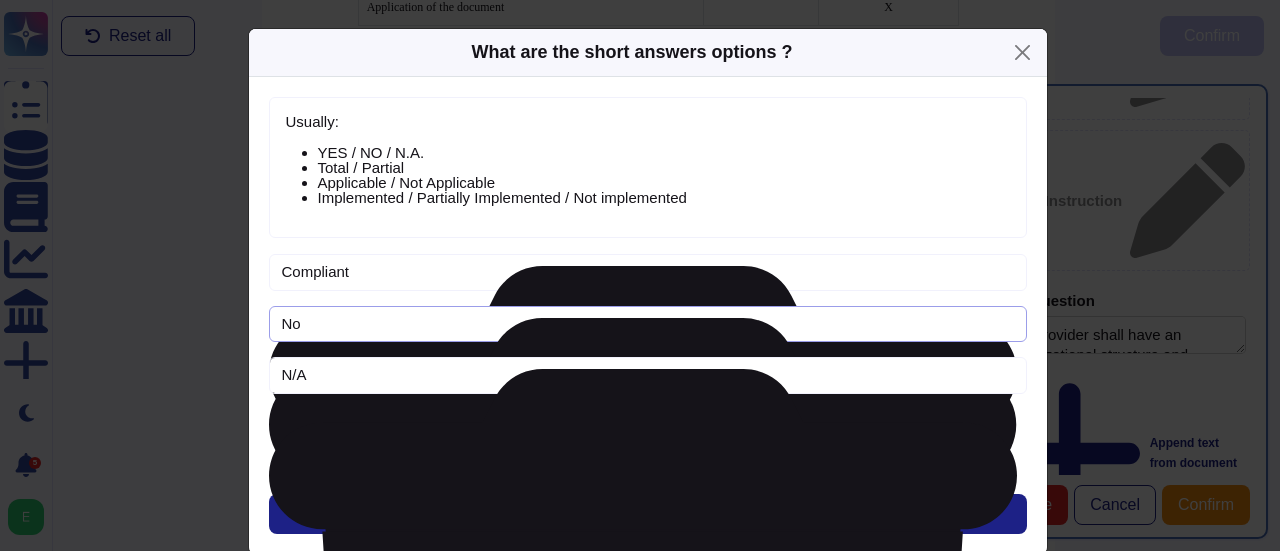 type on "N" 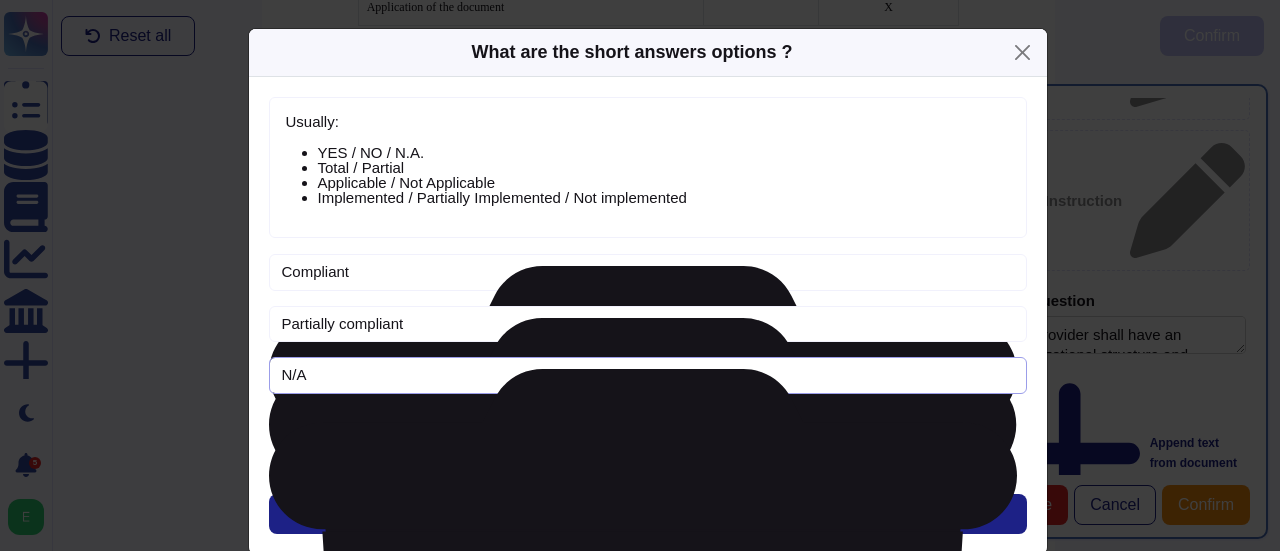 type on "Partially compliant" 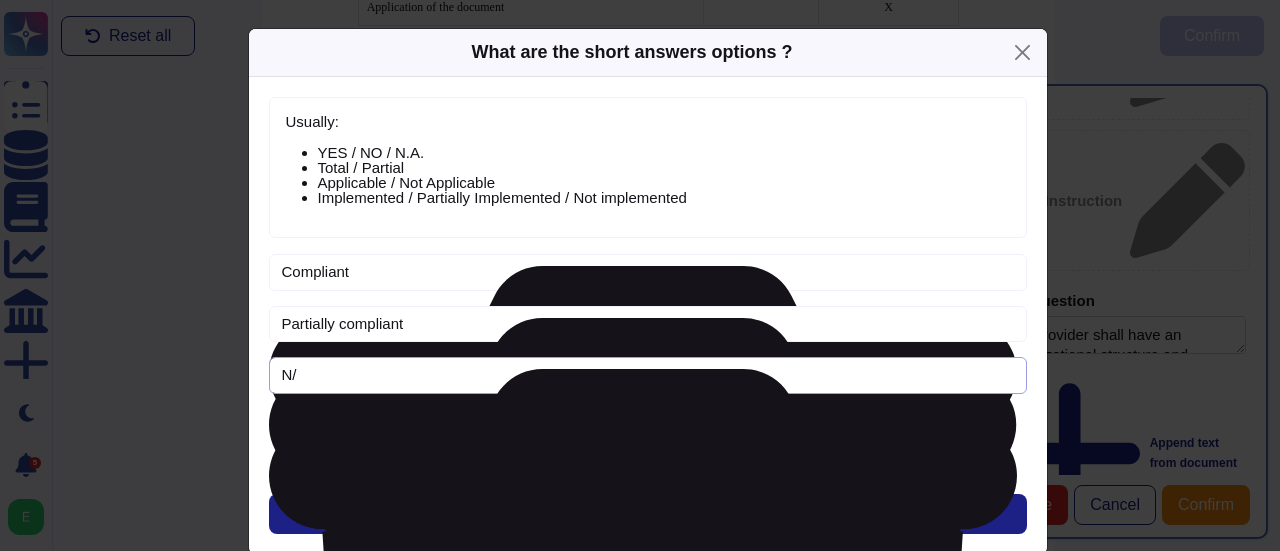 type on "N" 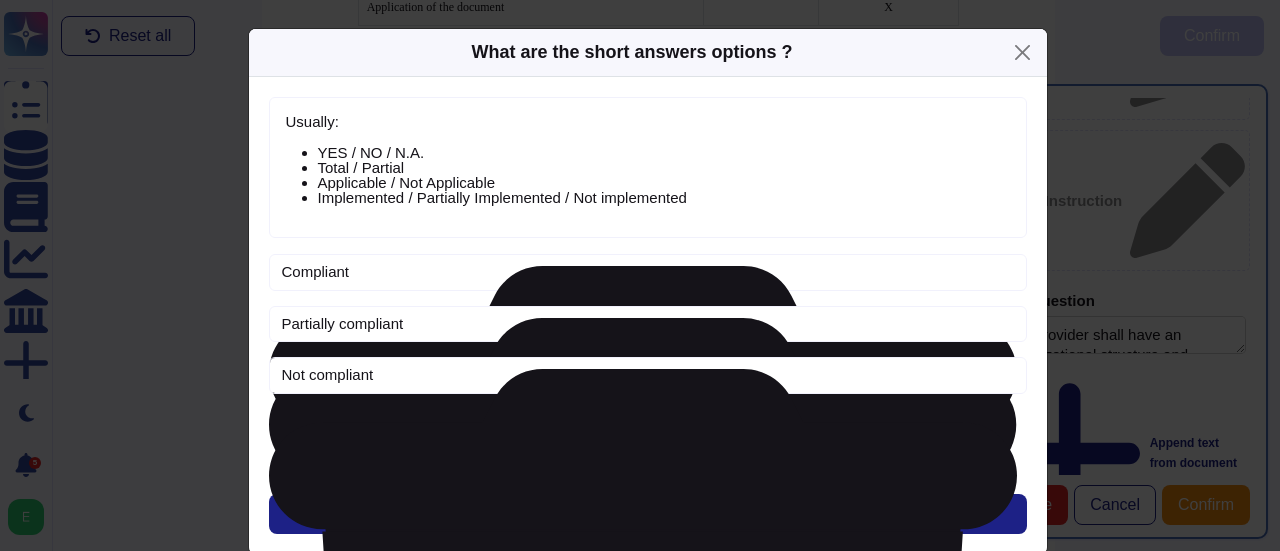 type on "Not compliant" 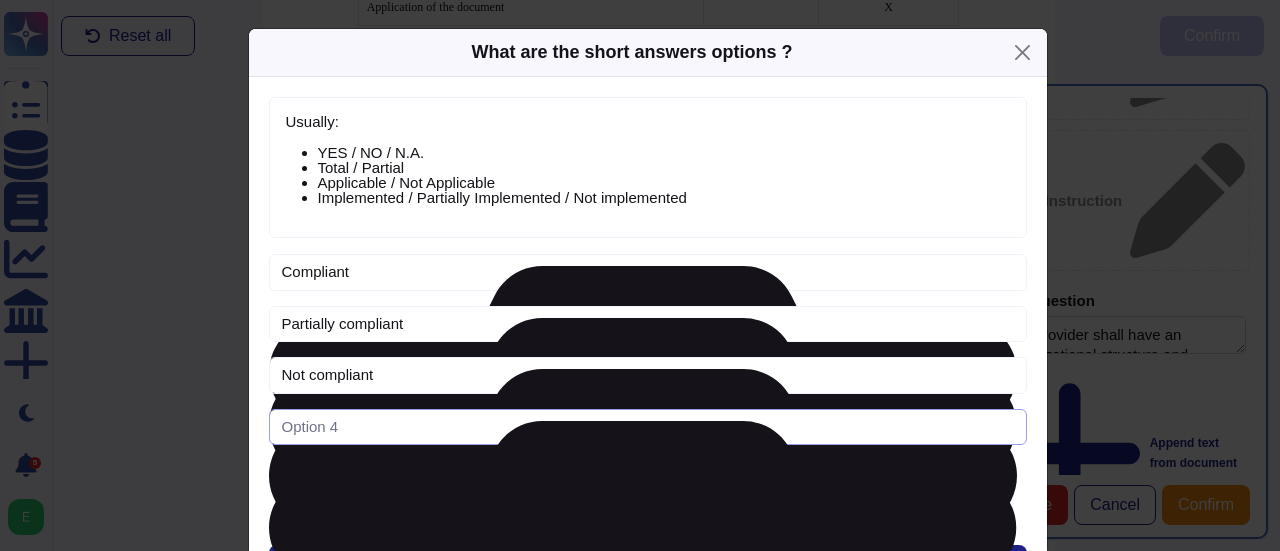 click at bounding box center (648, 427) 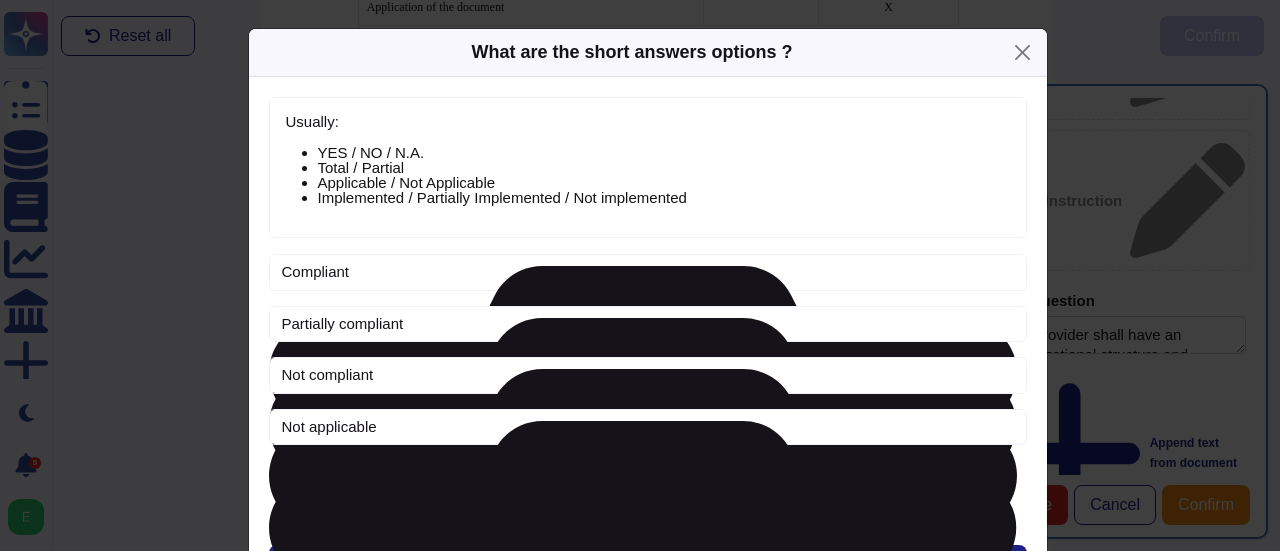 type on "Not applicable" 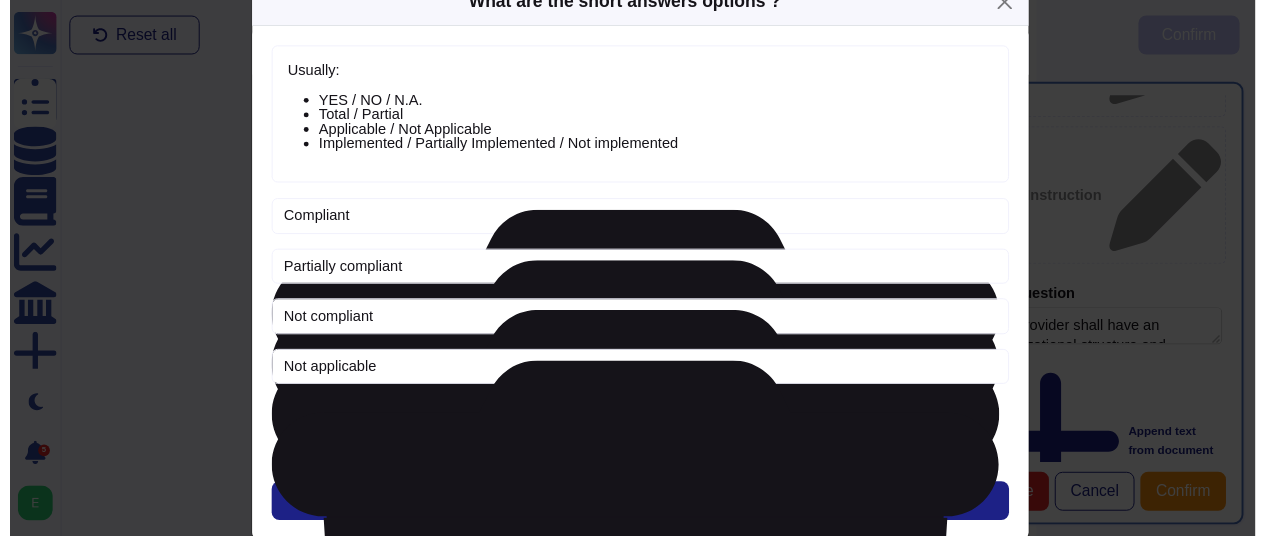 scroll, scrollTop: 78, scrollLeft: 0, axis: vertical 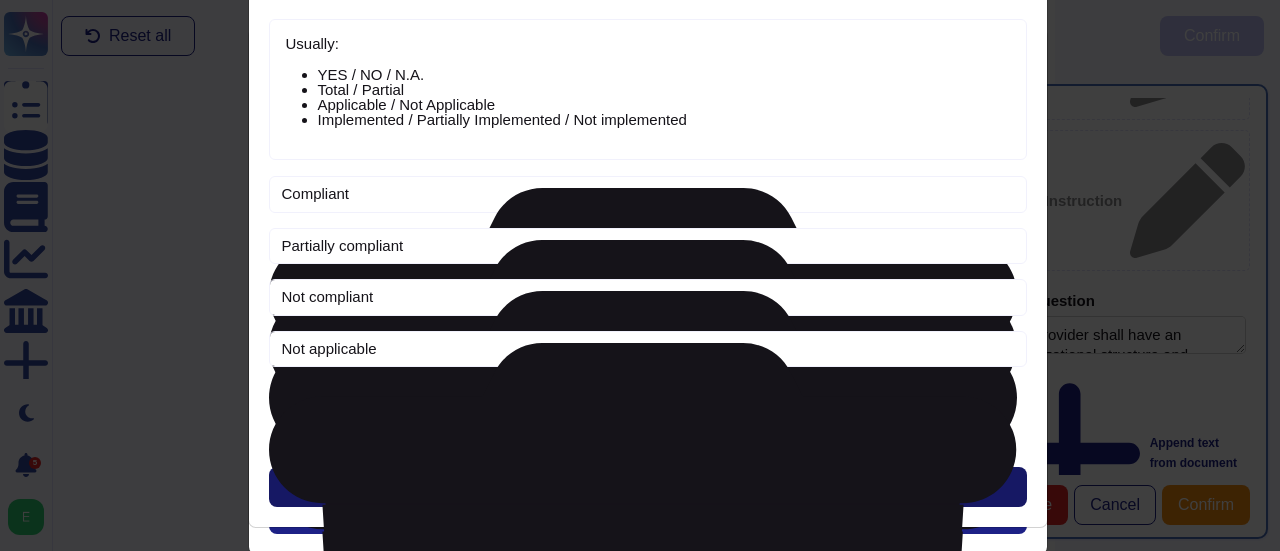 click on "Next" at bounding box center [648, 487] 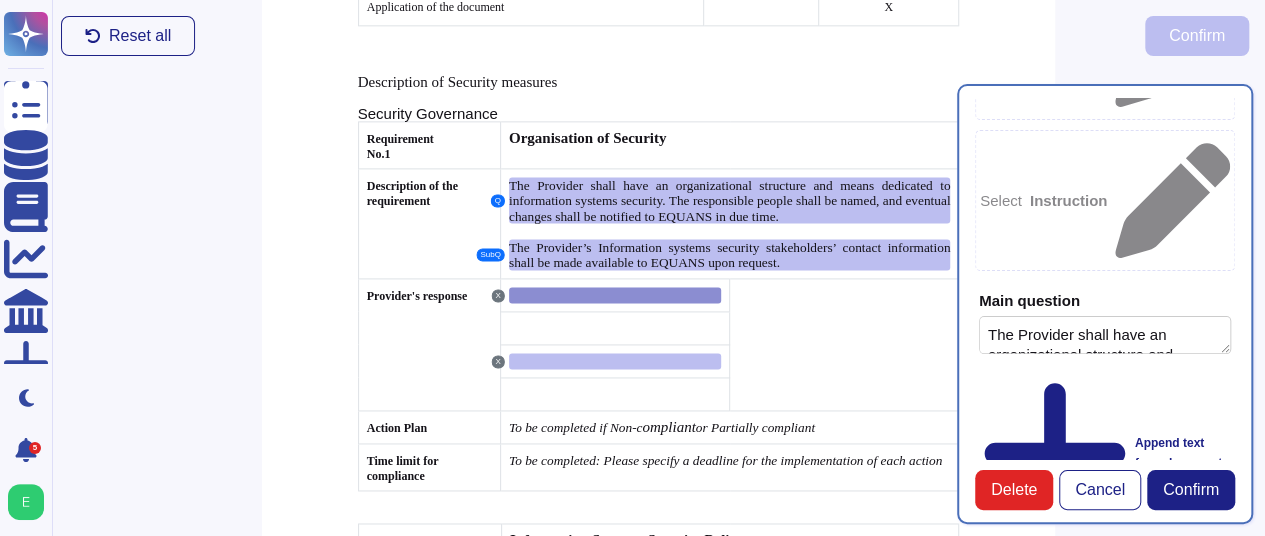 click at bounding box center [615, 295] 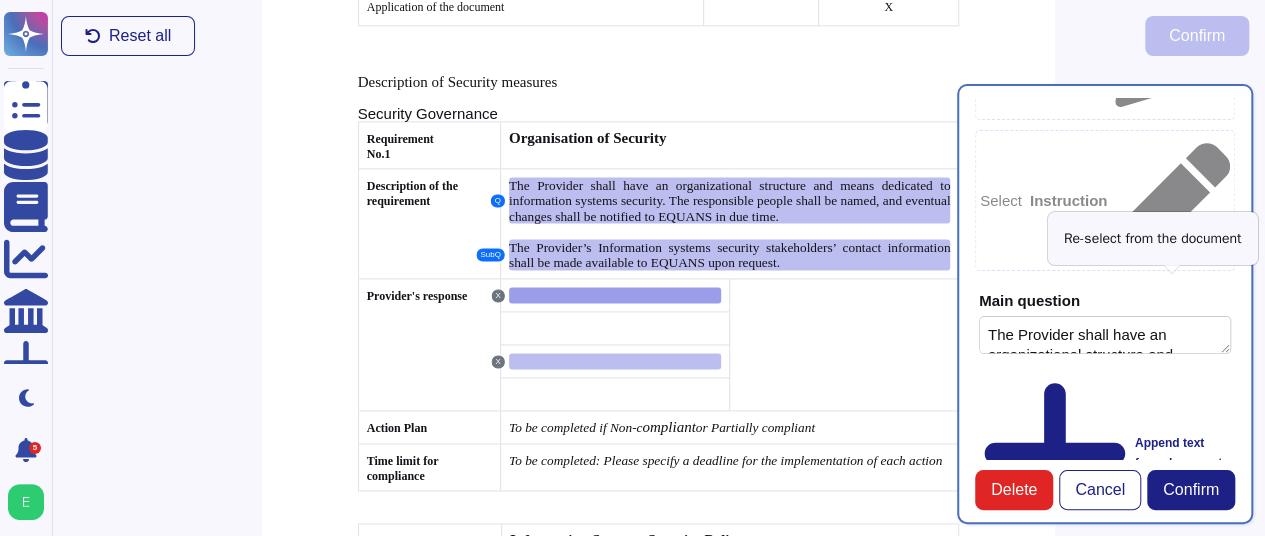 click 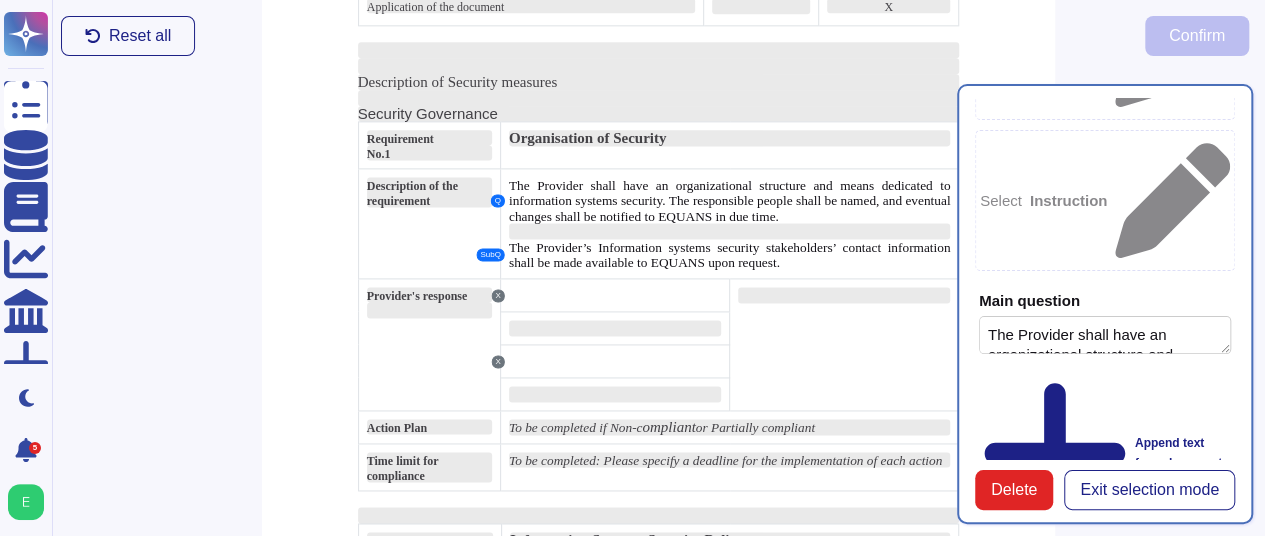 click on "X" at bounding box center (614, 294) 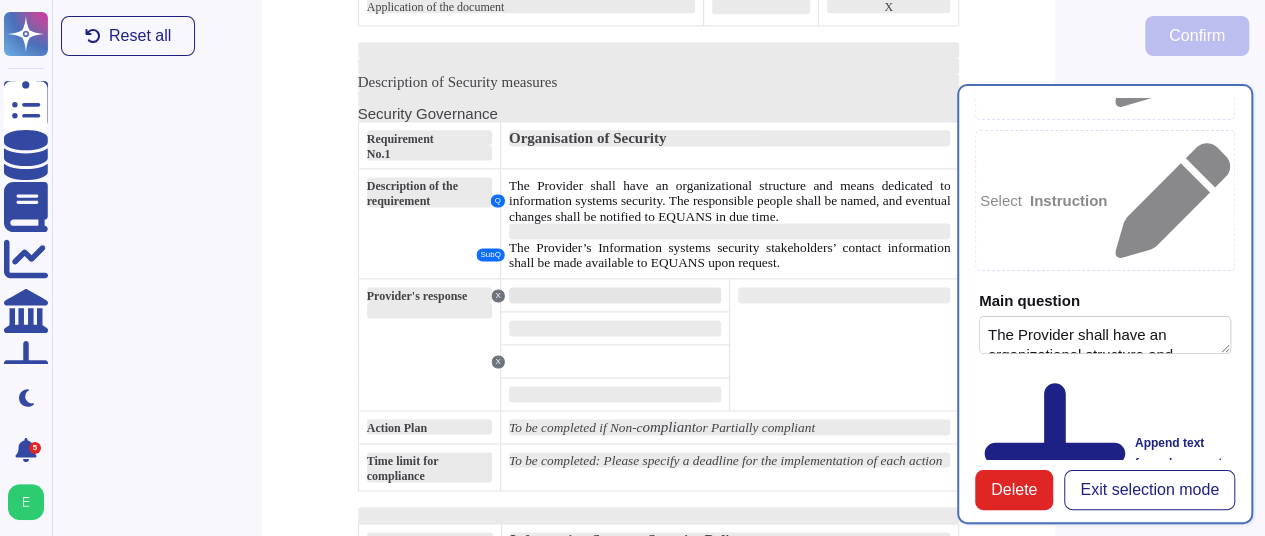 click at bounding box center [615, 295] 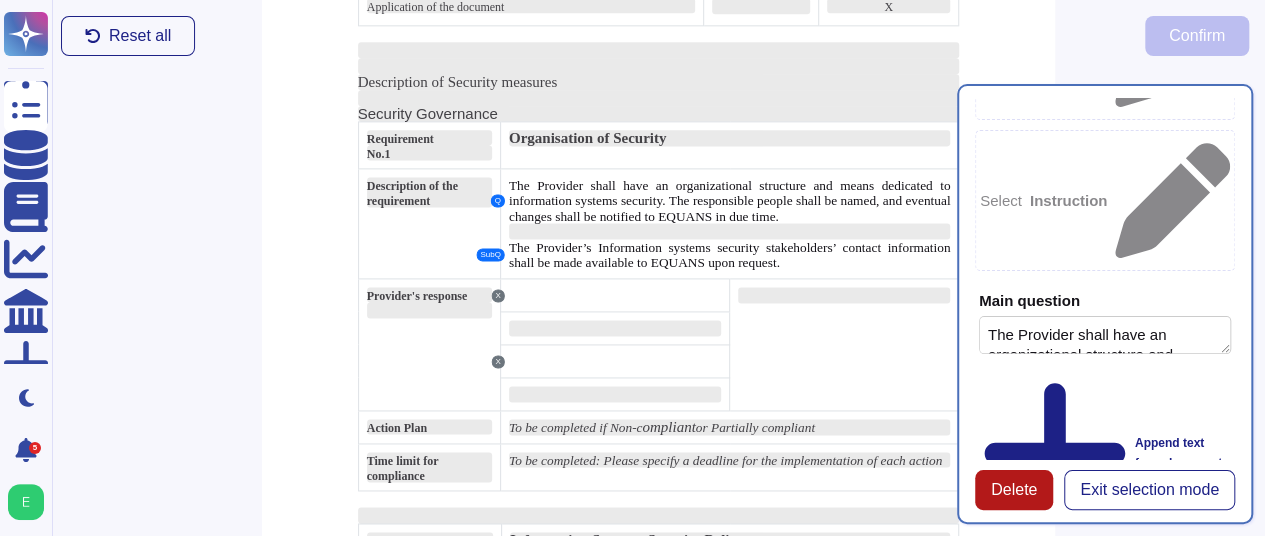 click on "Delete" at bounding box center [1014, 490] 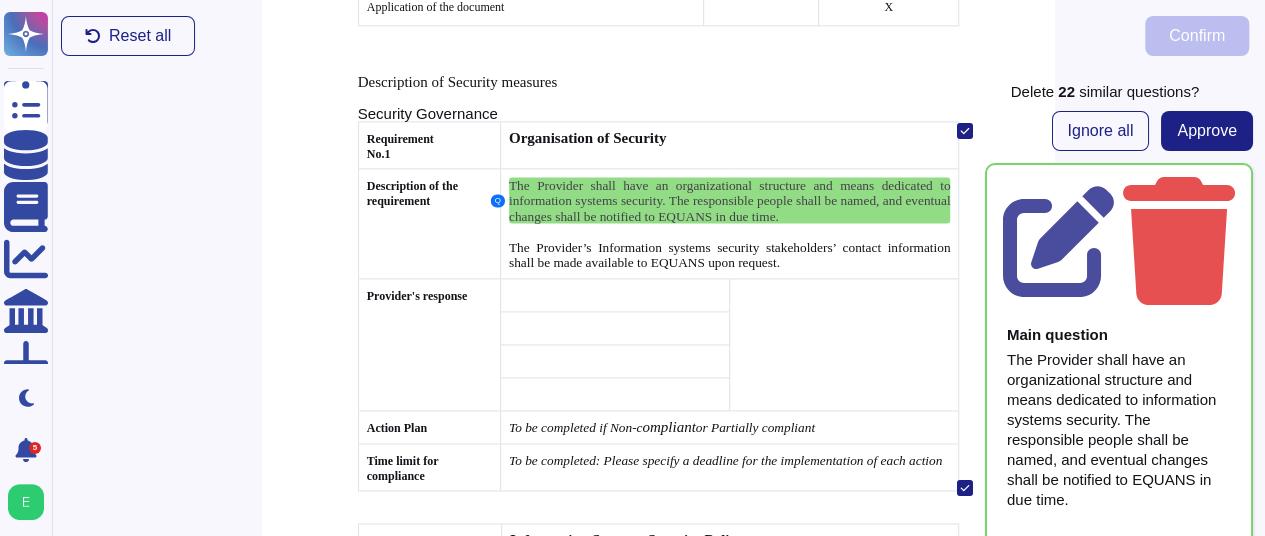 click at bounding box center [614, 294] 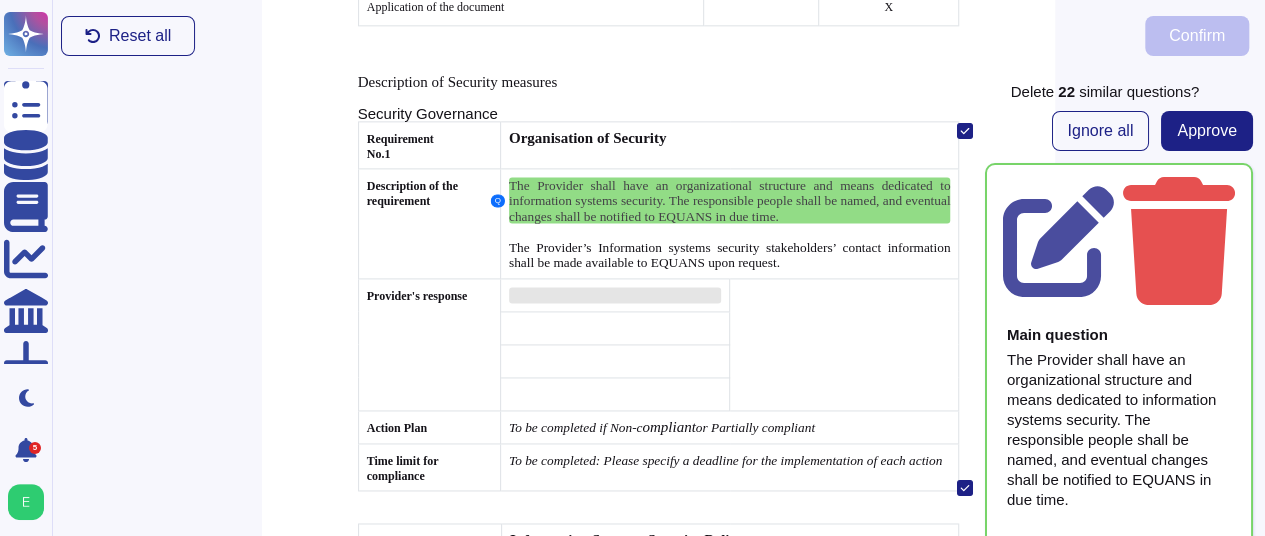 click at bounding box center (615, 295) 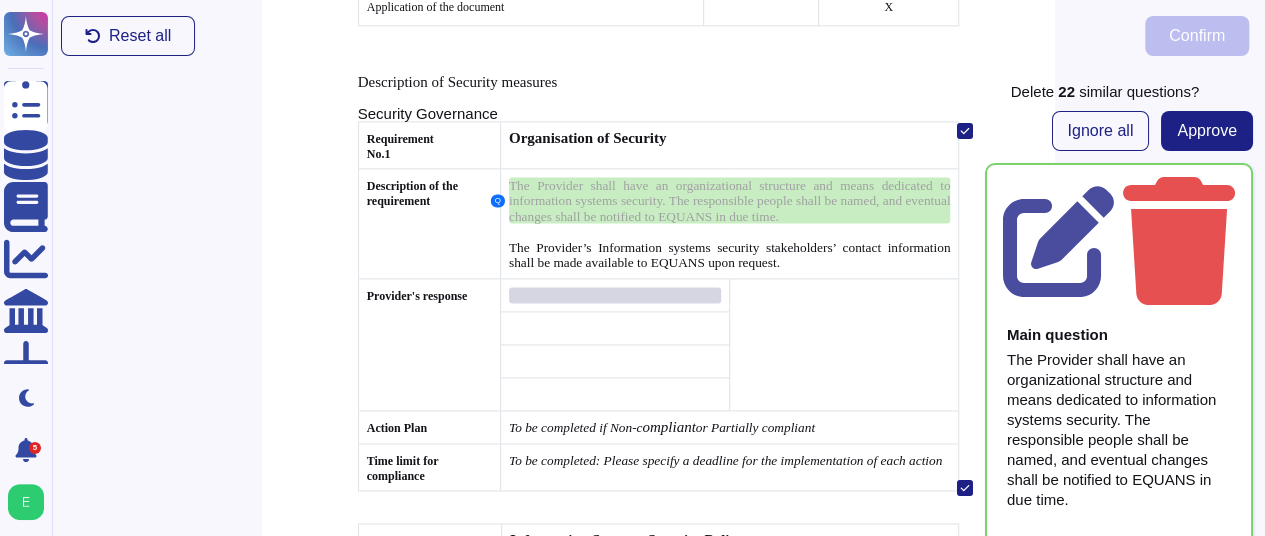 click at bounding box center (615, 295) 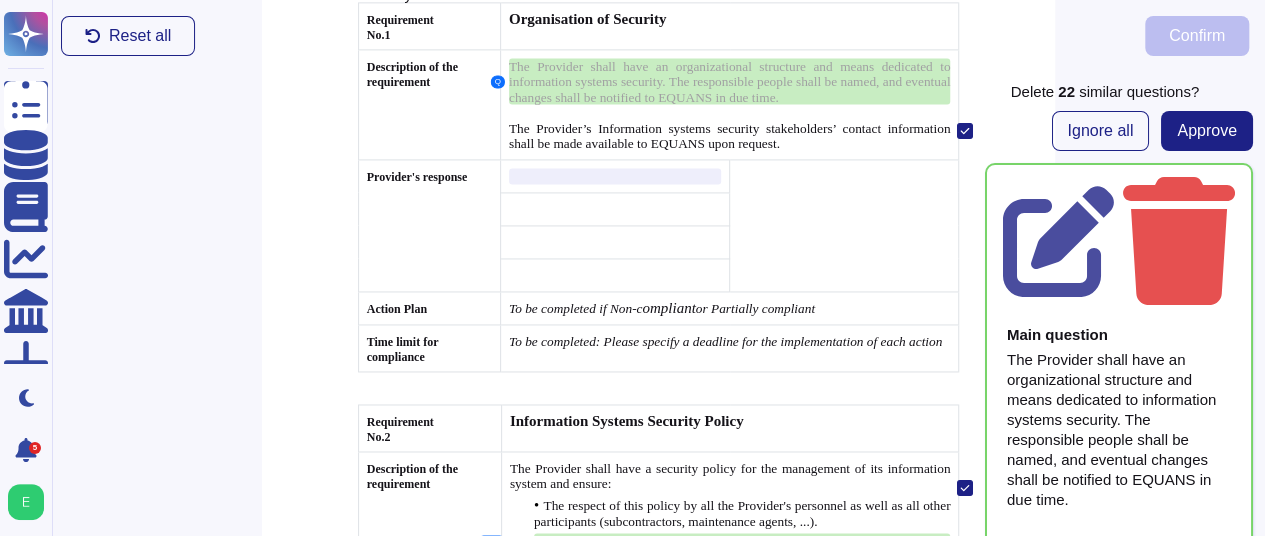scroll, scrollTop: 5191, scrollLeft: 0, axis: vertical 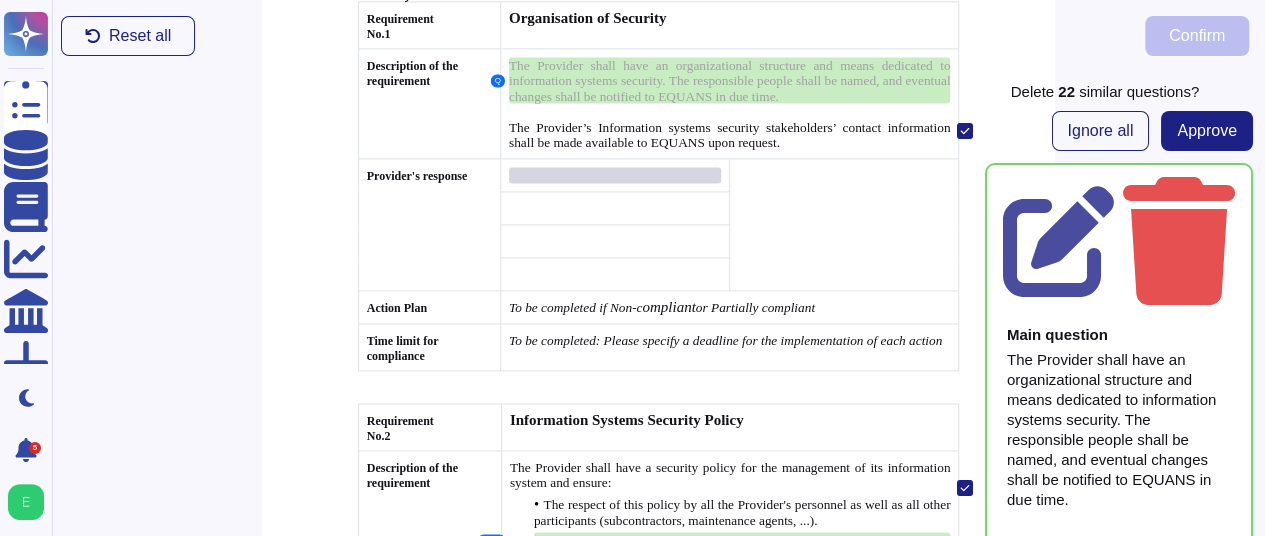 click at bounding box center [615, 175] 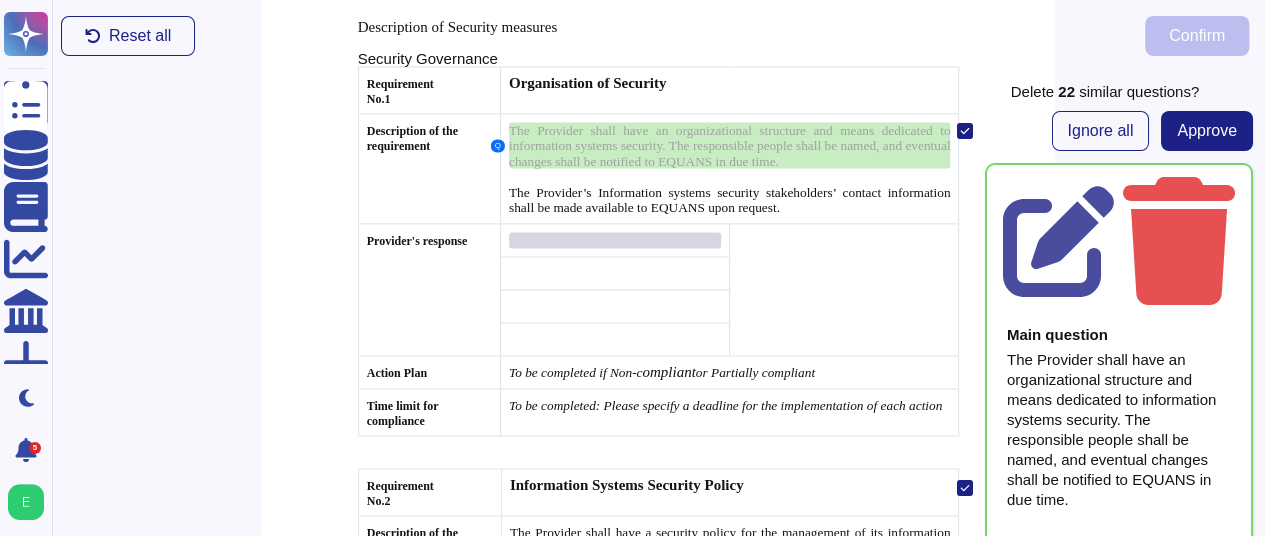 click on "Requirement No.1 Organisation of Security  Description of the requirement  Q The Provider shall have an organizational structure and means dedicated to information systems security. The responsible people shall be named, and eventual changes shall be notified to EQUANS in due time. The Provider’s Information systems security stakeholders’ contact information shall be made available to EQUANS upon request.  Provider's response Action Plan To be completed if Non-c ompliant  or Partially compliant Time limit for compliance  To be completed: Please specify a deadline for the implementation of each action" at bounding box center [658, 251] 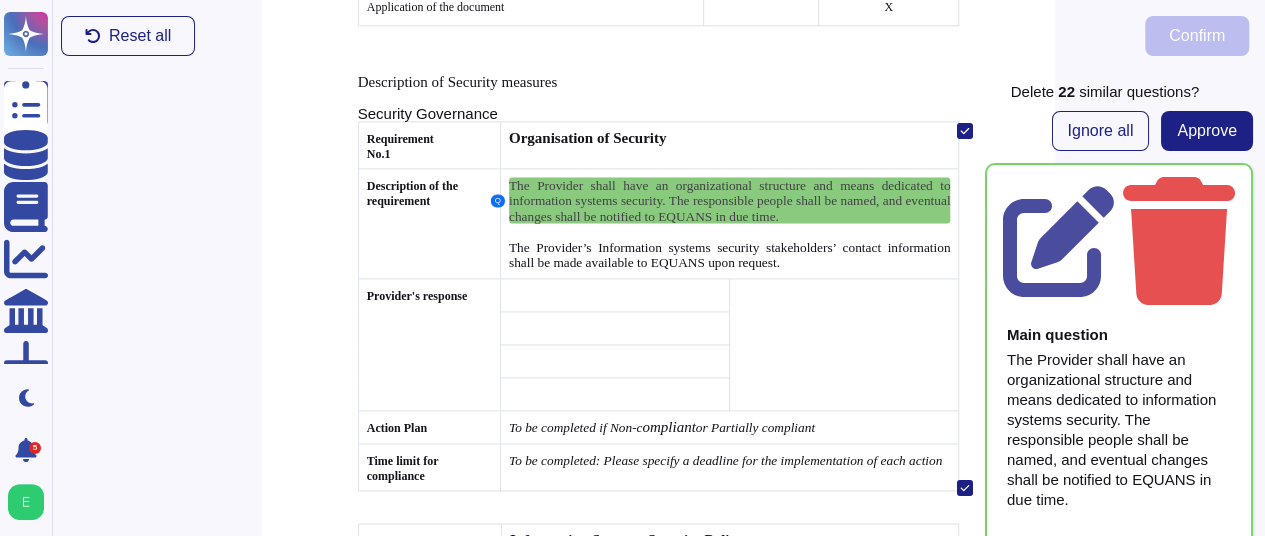 click on "The Provider shall have an organizational structure and means dedicated to information systems security. The responsible people shall be named, and eventual changes shall be notified to EQUANS in due time." at bounding box center [730, 200] 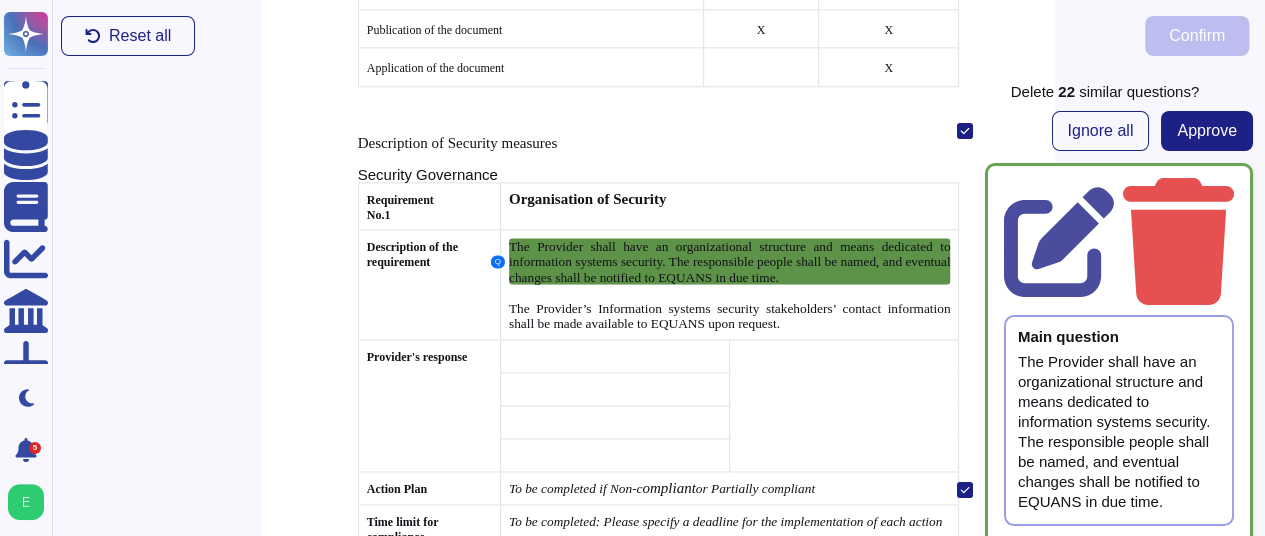 scroll, scrollTop: 4976, scrollLeft: 0, axis: vertical 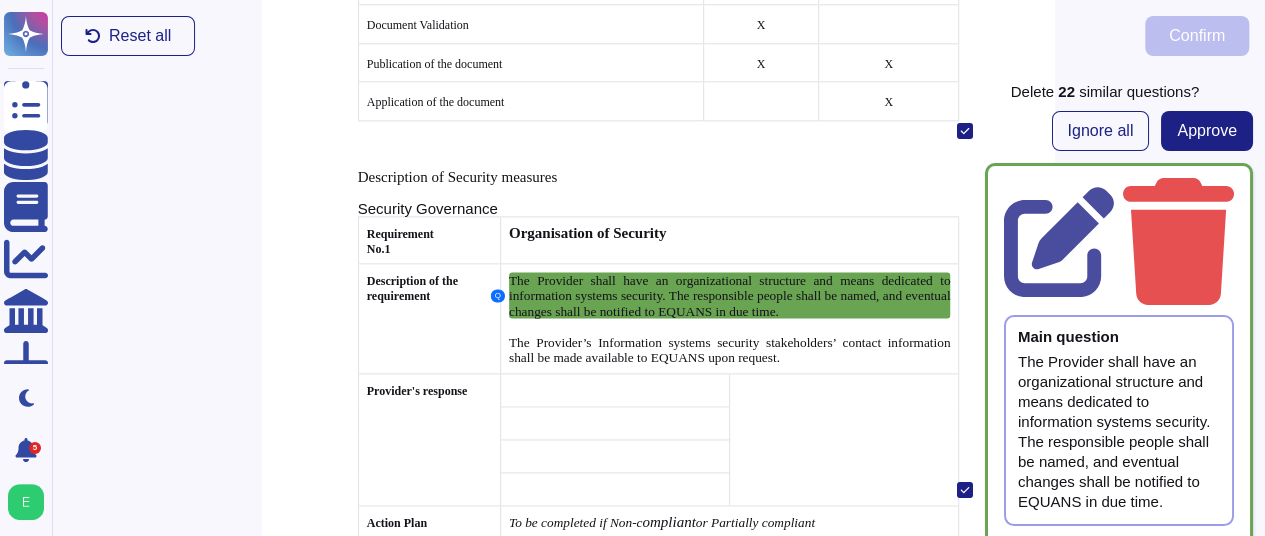 click at bounding box center (614, 389) 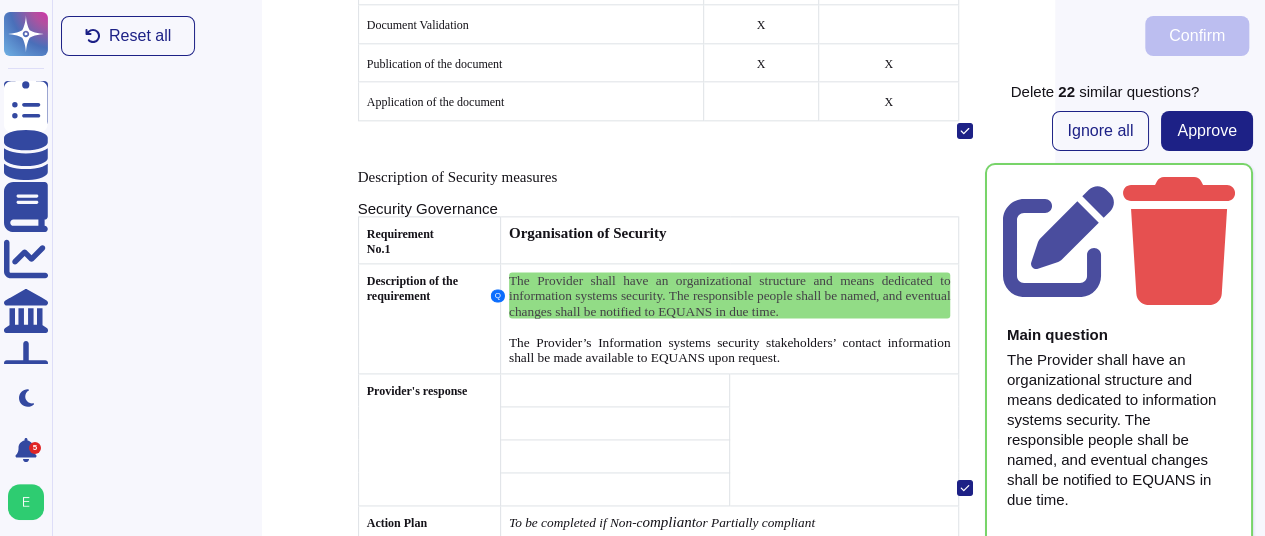 click at bounding box center [614, 389] 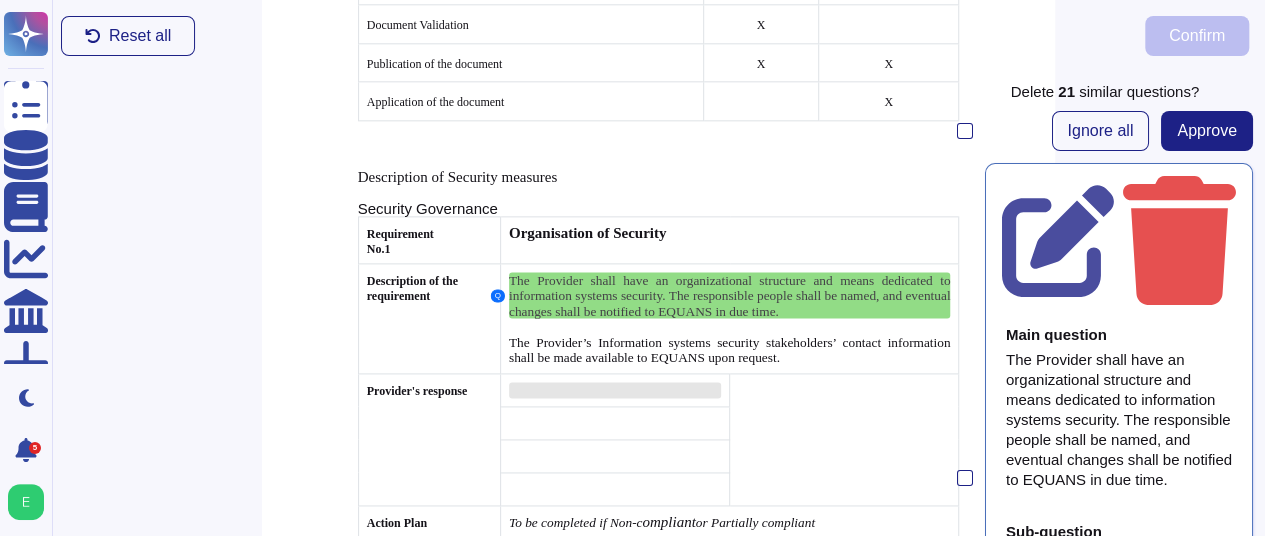 click at bounding box center (615, 390) 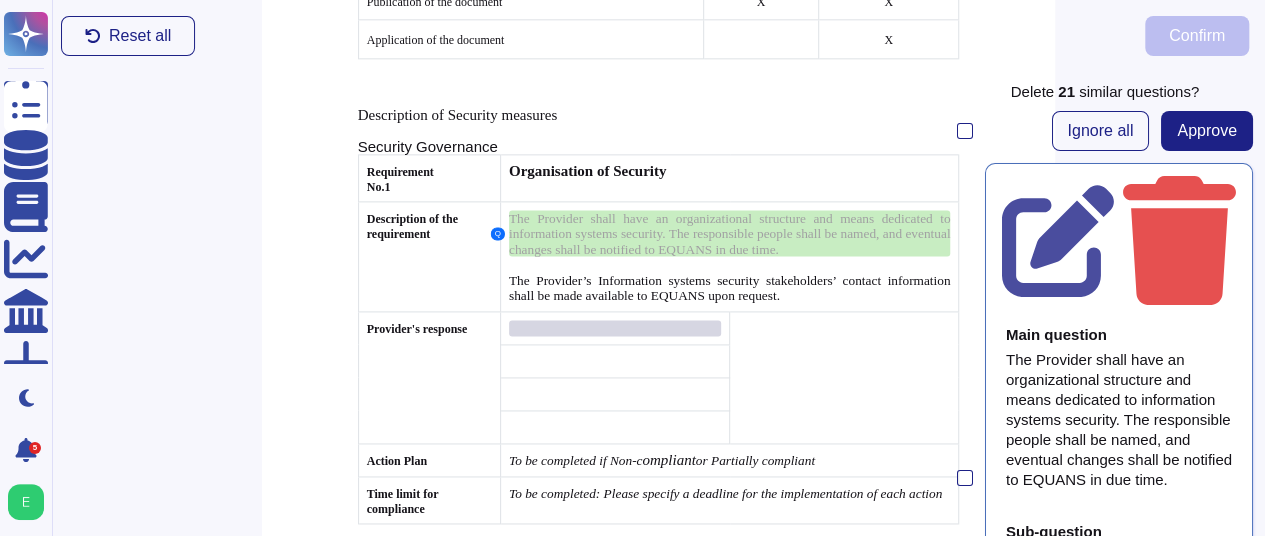 scroll, scrollTop: 5071, scrollLeft: 0, axis: vertical 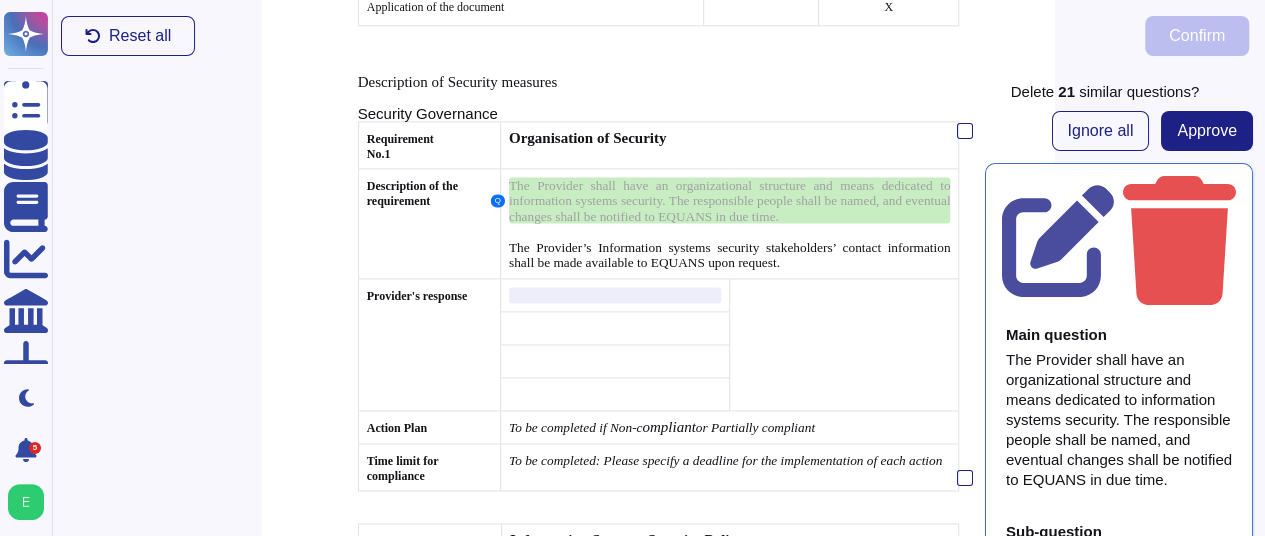click at bounding box center (614, 294) 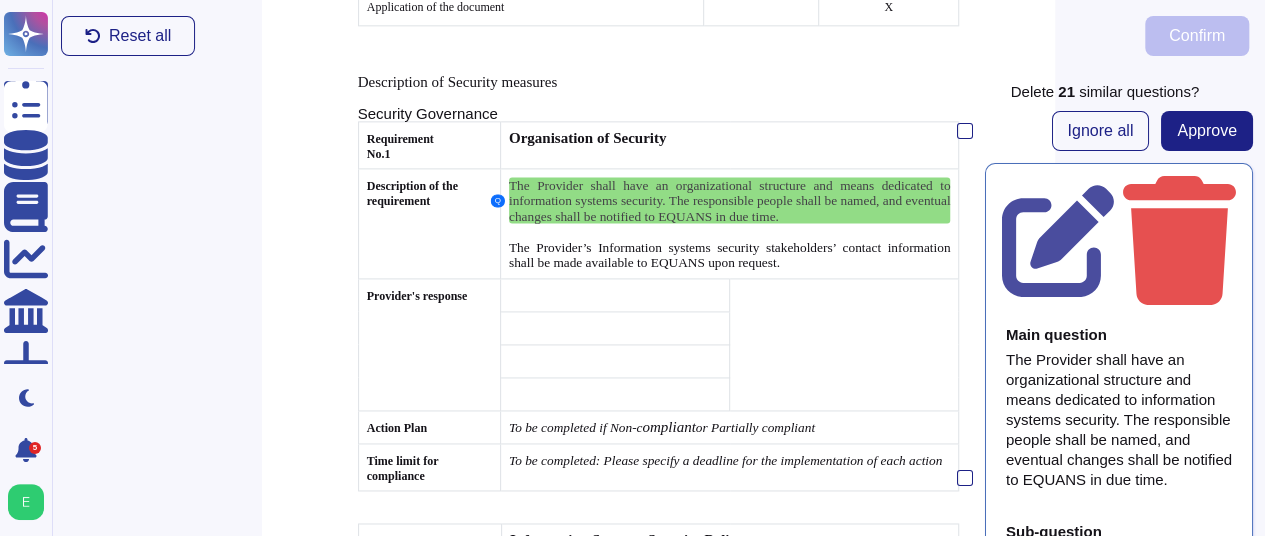click at bounding box center [614, 294] 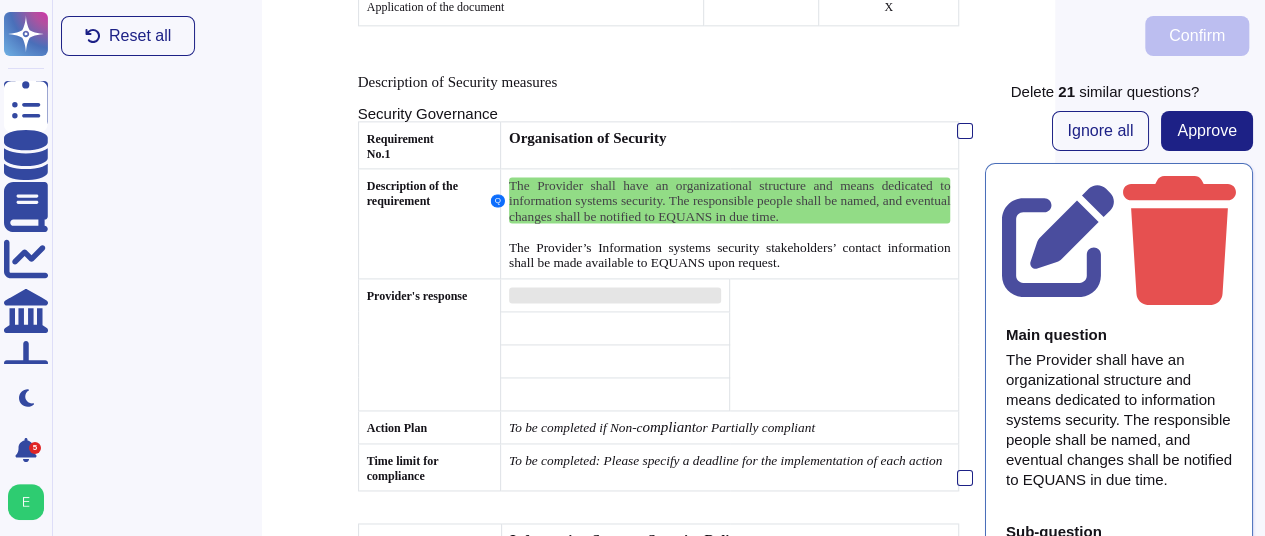click at bounding box center (615, 295) 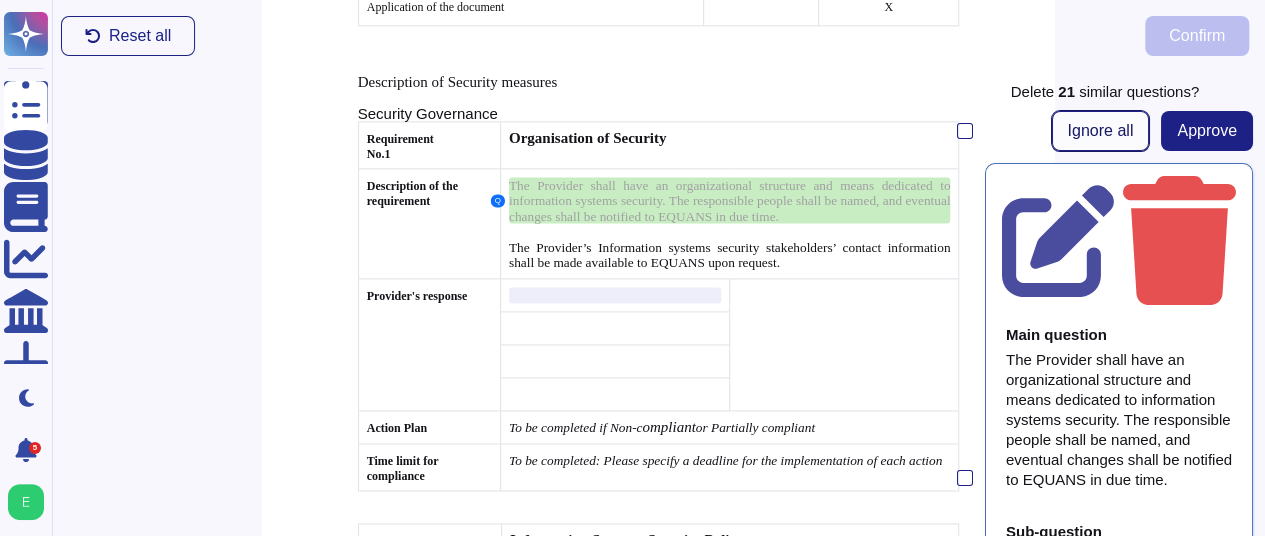 click on "Ignore all" at bounding box center (1101, 131) 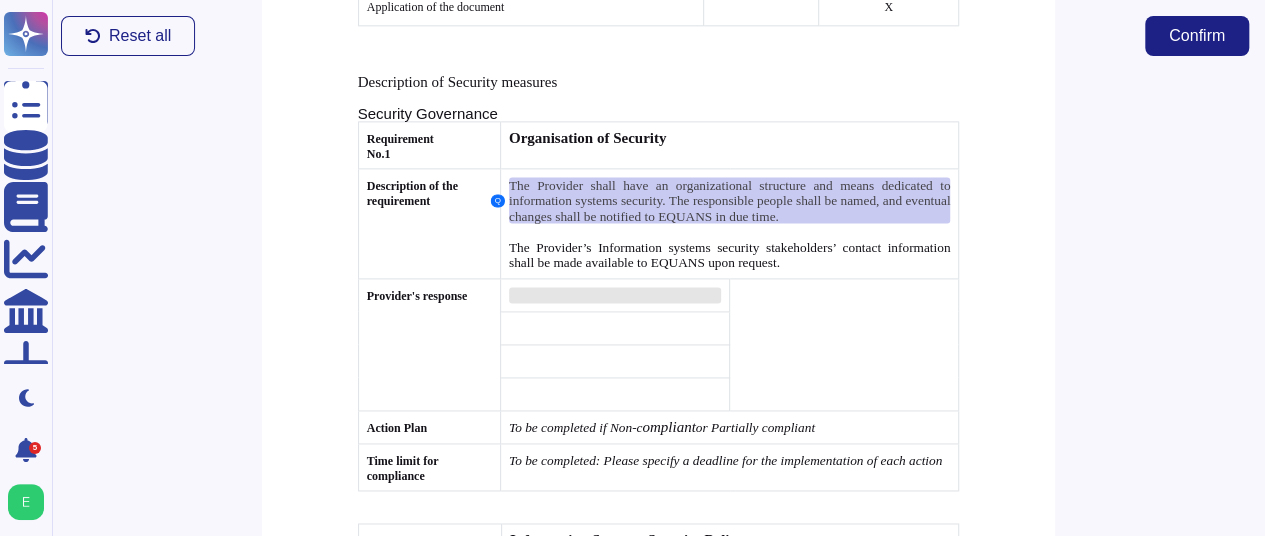 click at bounding box center [615, 295] 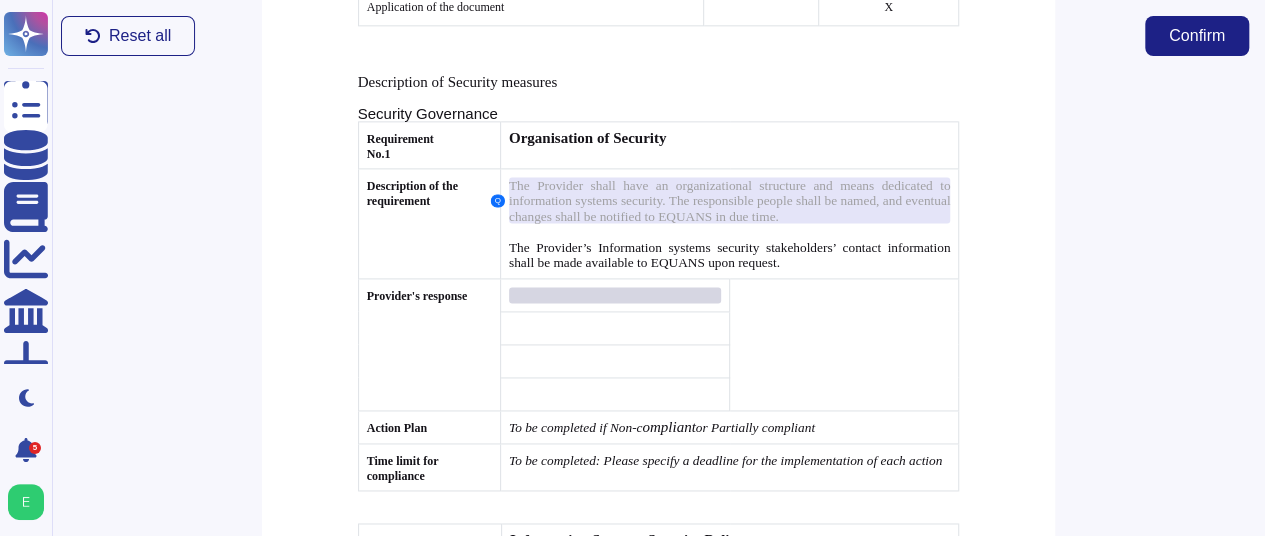 click at bounding box center [615, 295] 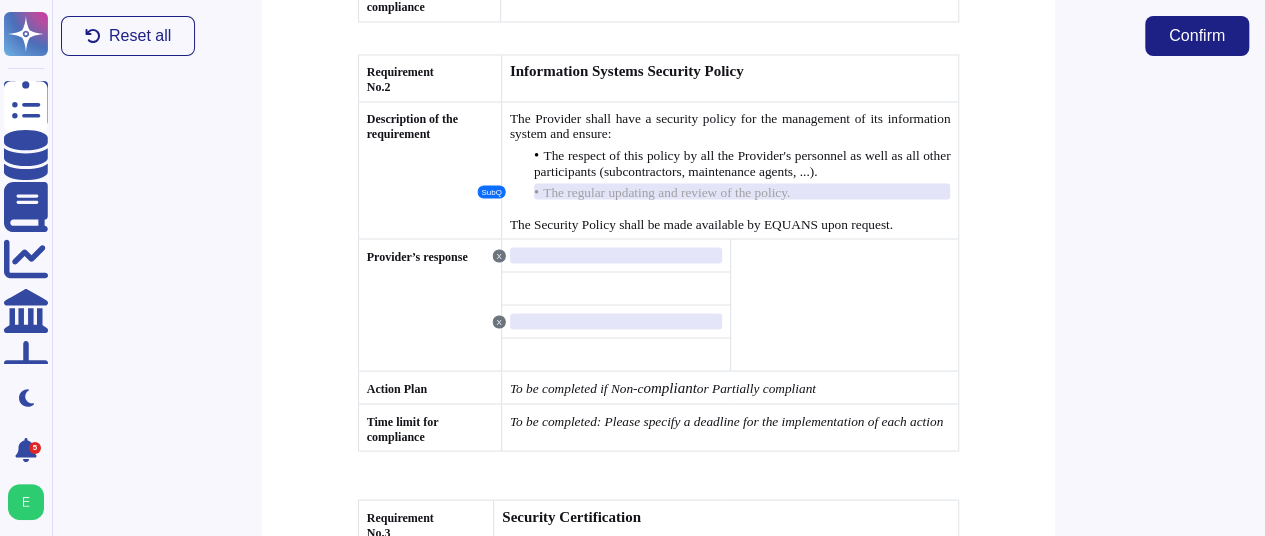 scroll, scrollTop: 5071, scrollLeft: 0, axis: vertical 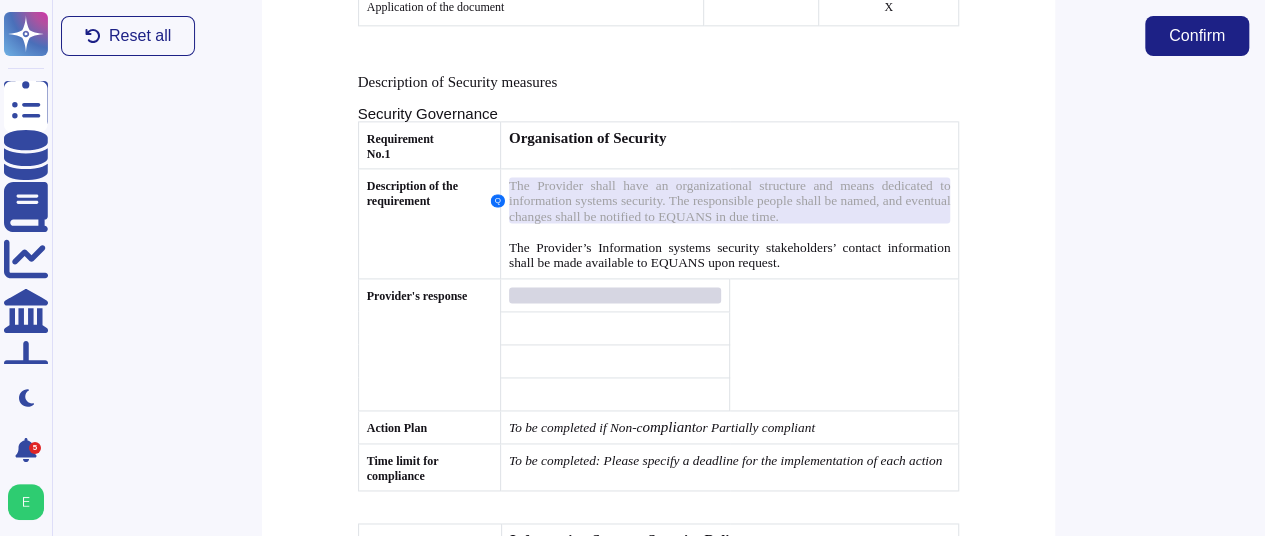 click at bounding box center [615, 295] 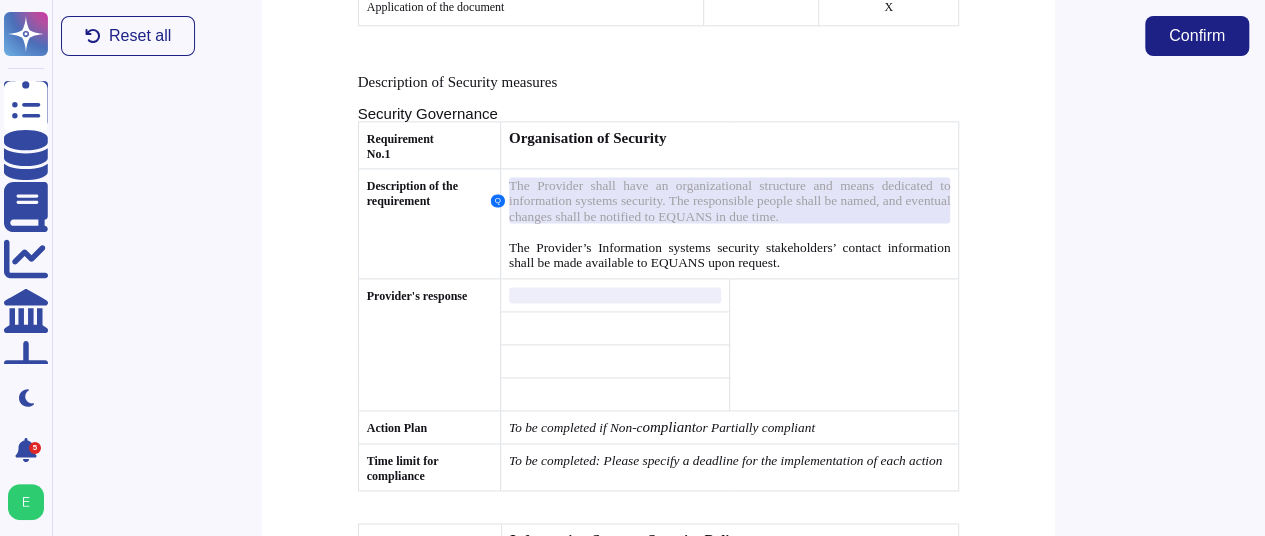 scroll, scrollTop: 5540, scrollLeft: 0, axis: vertical 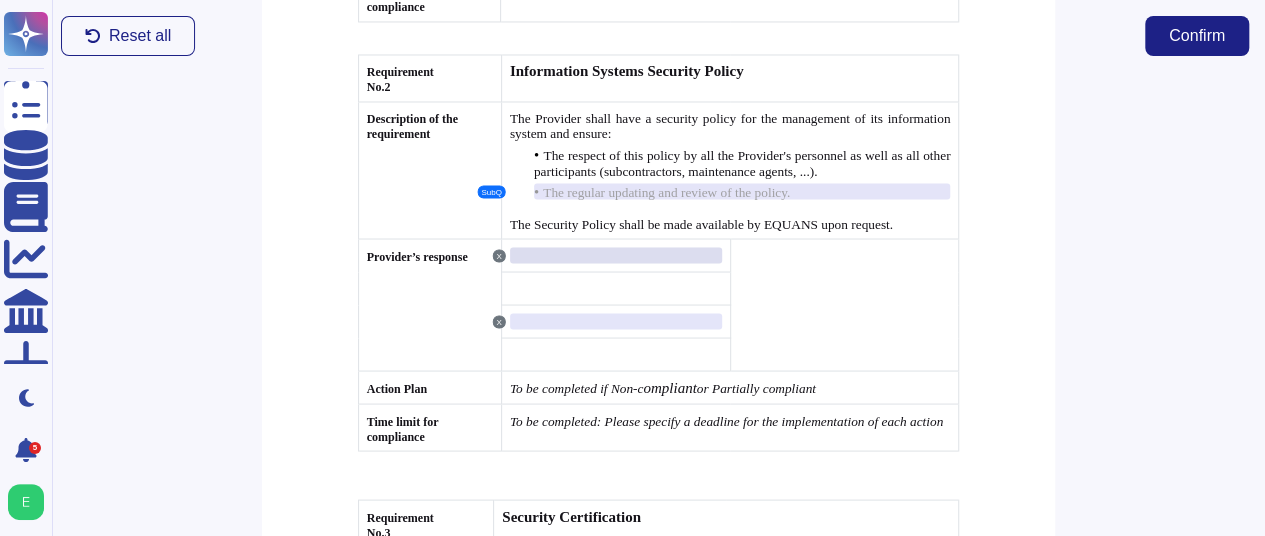 click at bounding box center (616, 255) 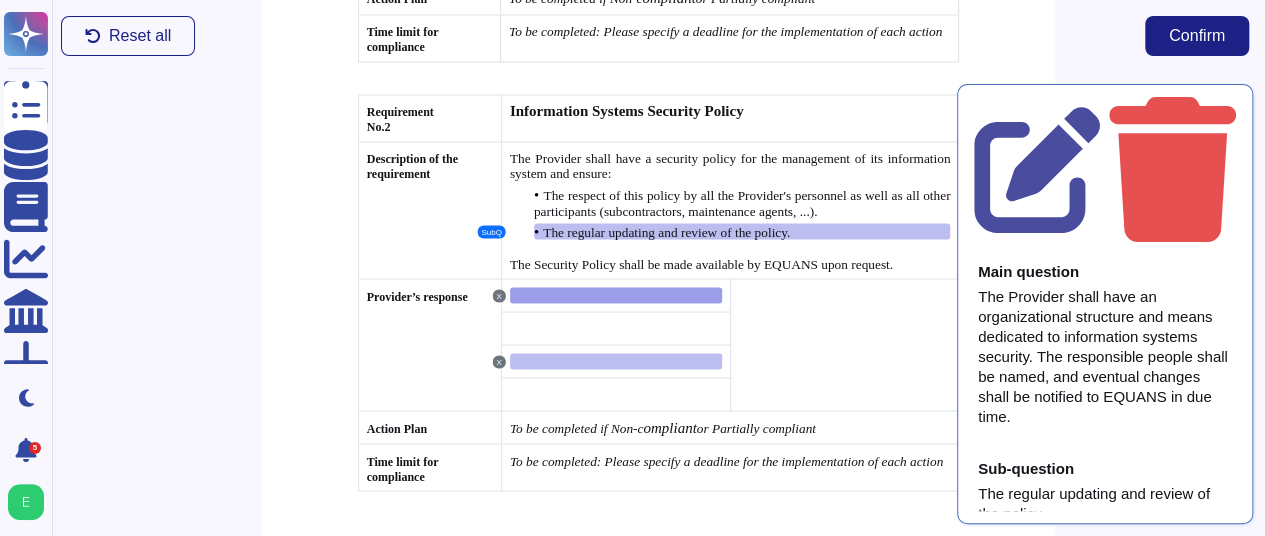 scroll, scrollTop: 5031, scrollLeft: 0, axis: vertical 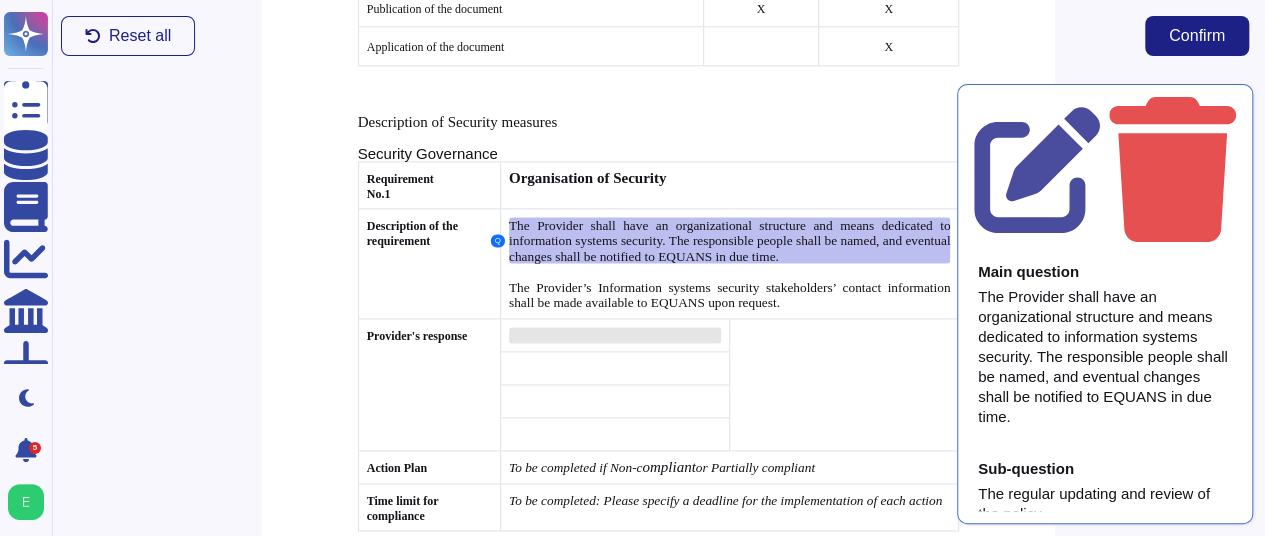 click at bounding box center [615, 335] 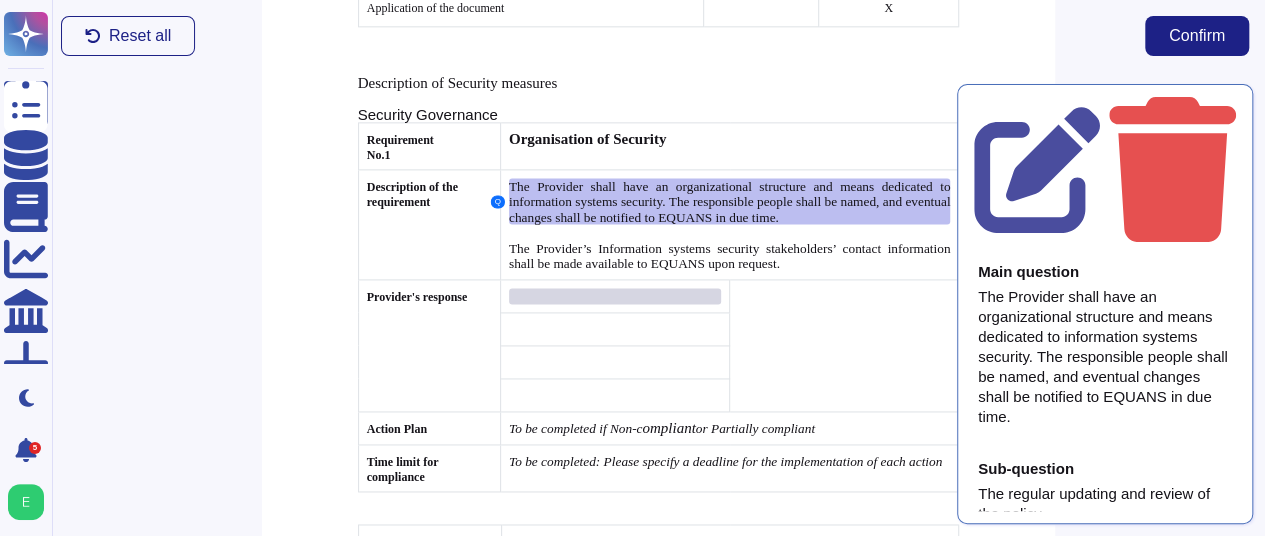 scroll, scrollTop: 5071, scrollLeft: 0, axis: vertical 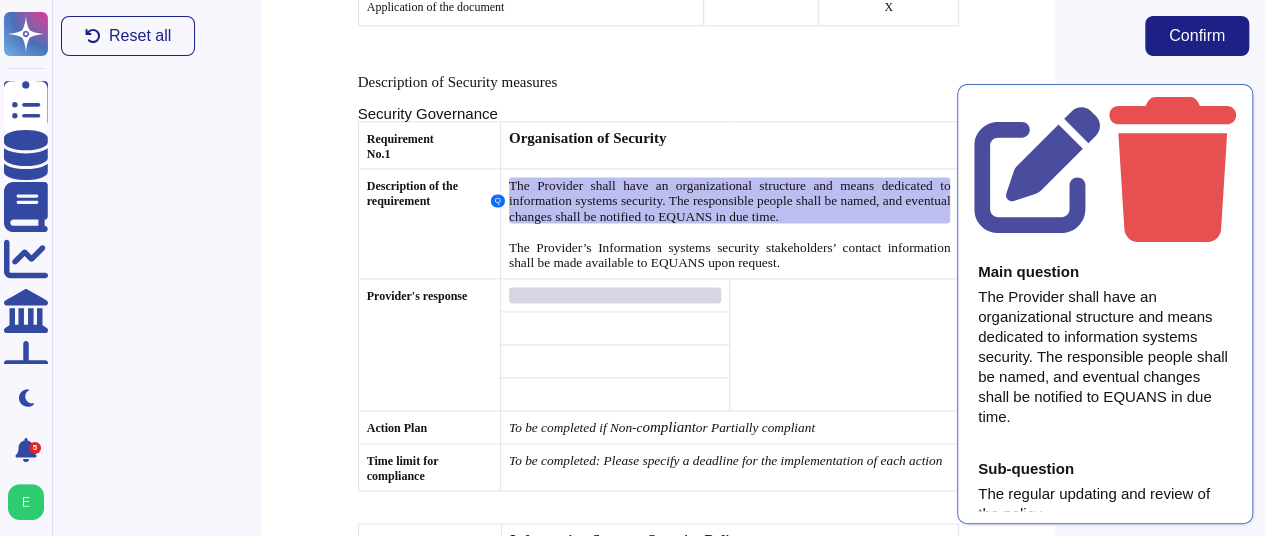 click at bounding box center (615, 295) 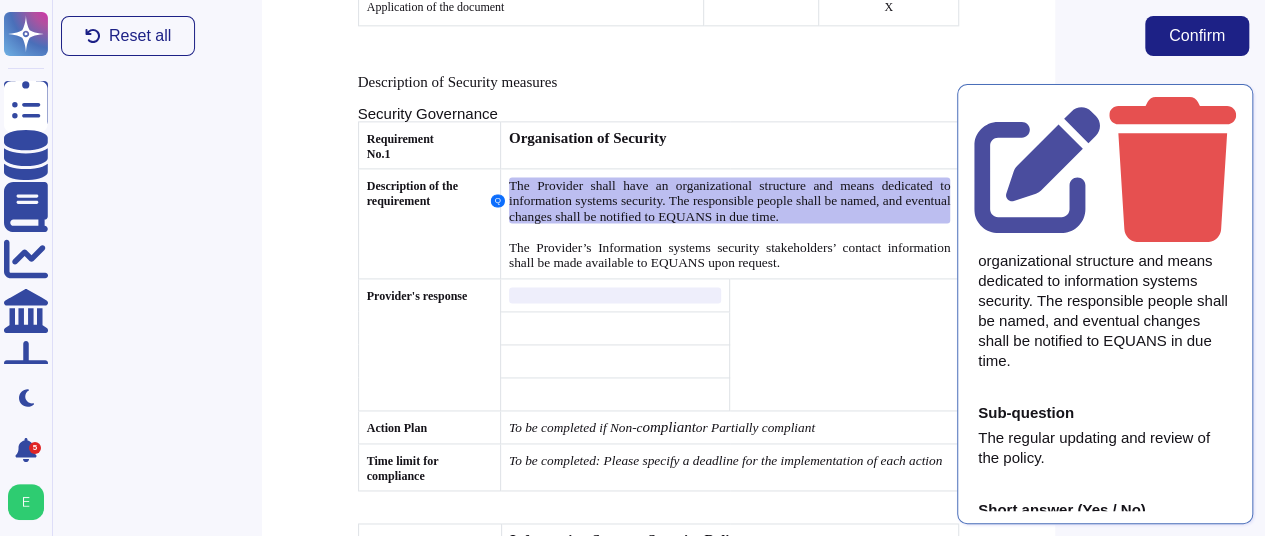 scroll, scrollTop: 58, scrollLeft: 0, axis: vertical 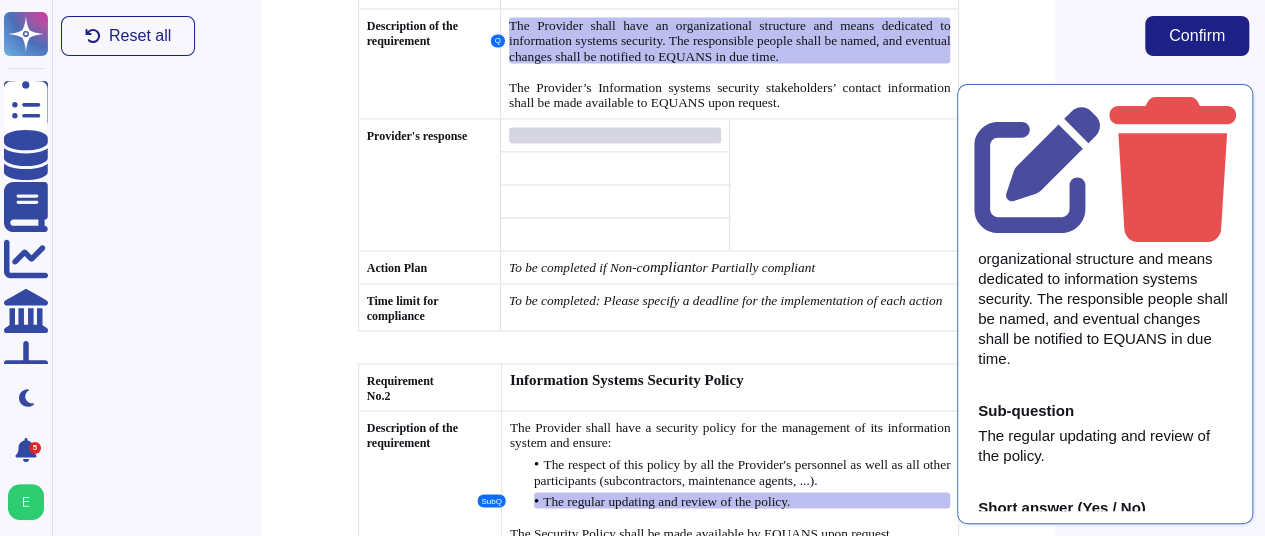 click at bounding box center [615, 135] 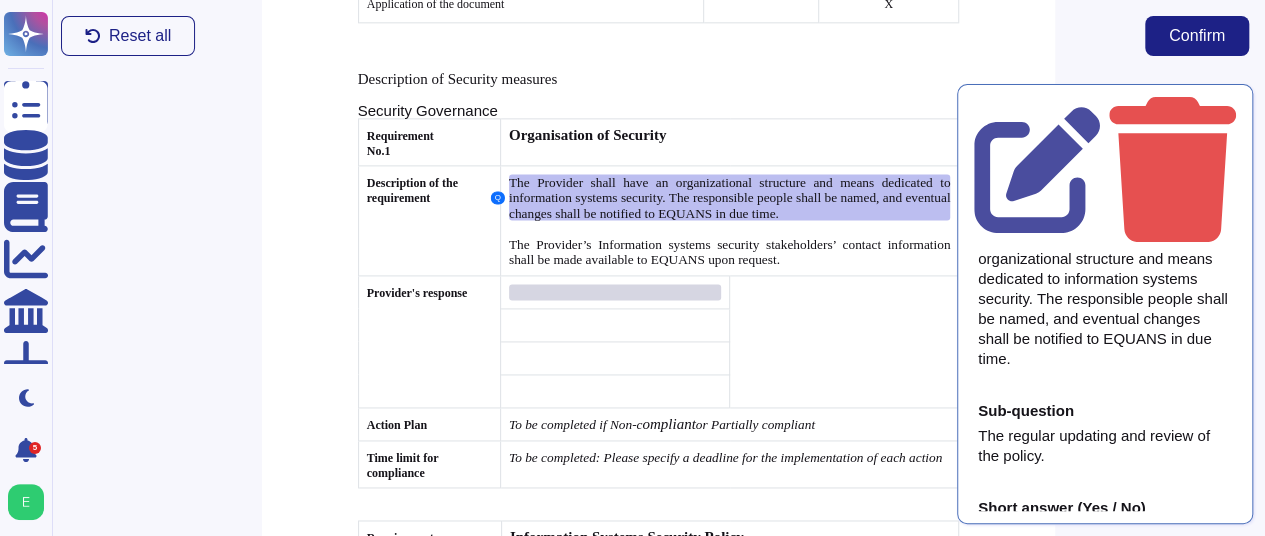 scroll, scrollTop: 5071, scrollLeft: 0, axis: vertical 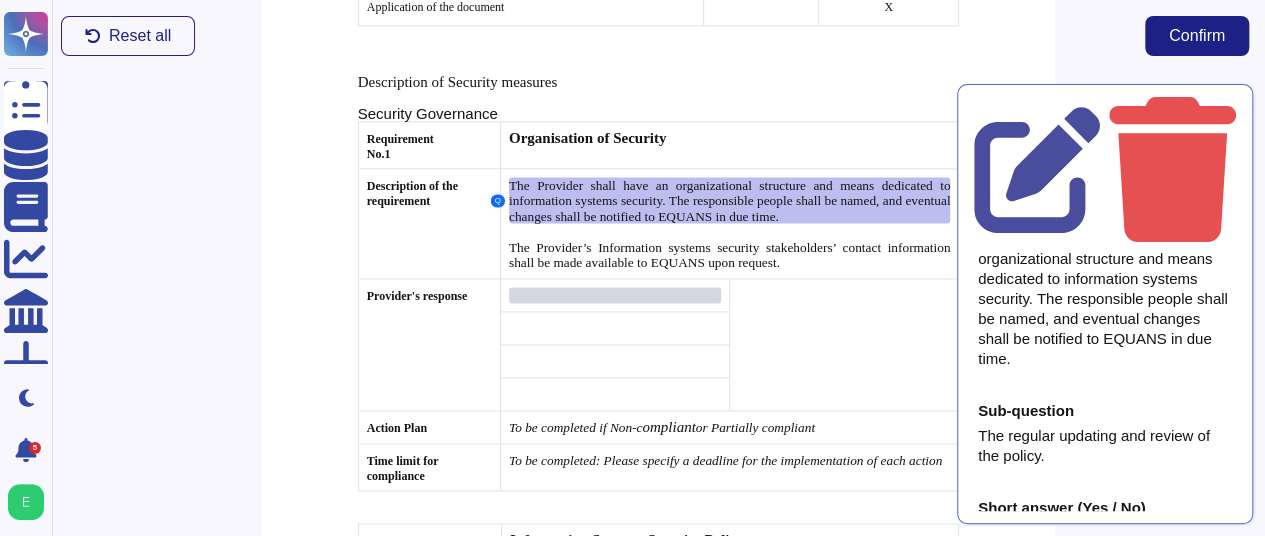 click at bounding box center [615, 295] 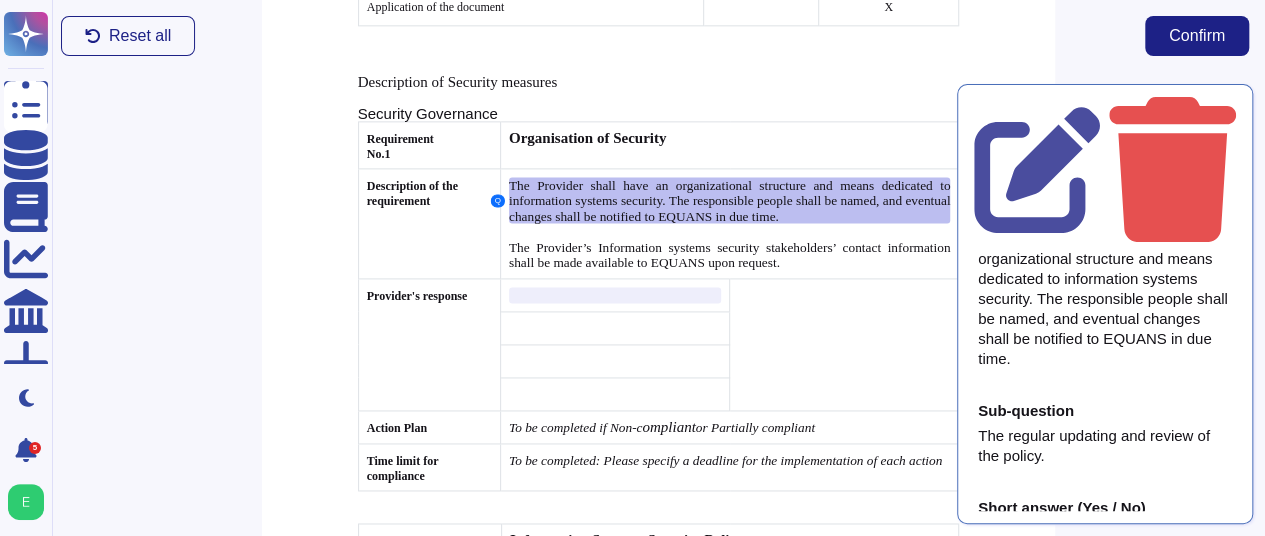 click on "Reset all Confirm" at bounding box center [655, 36] 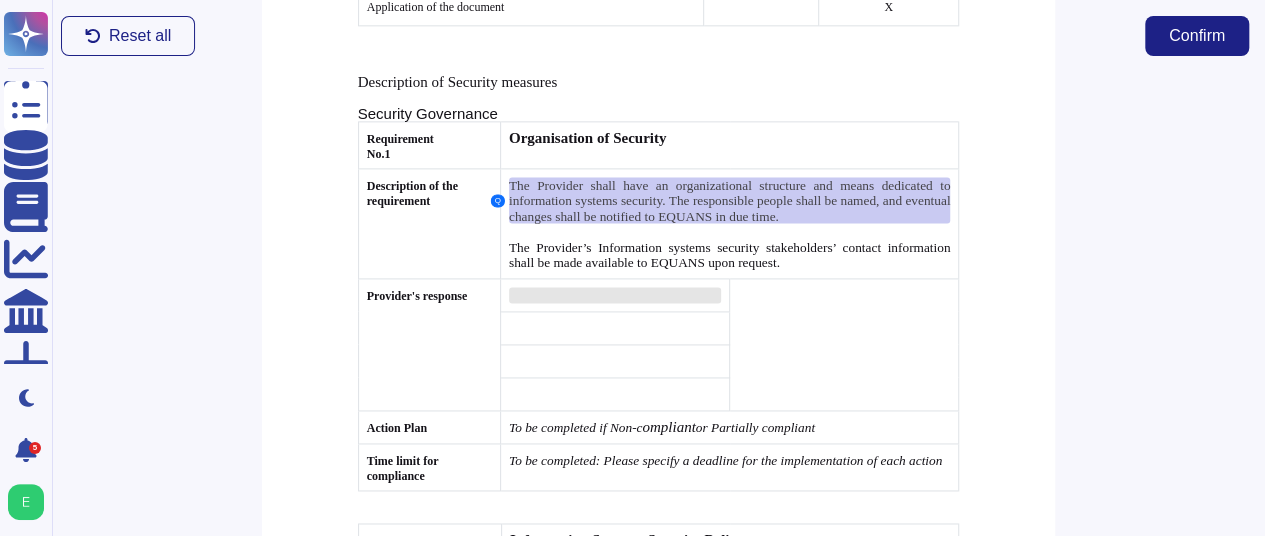 click at bounding box center [615, 295] 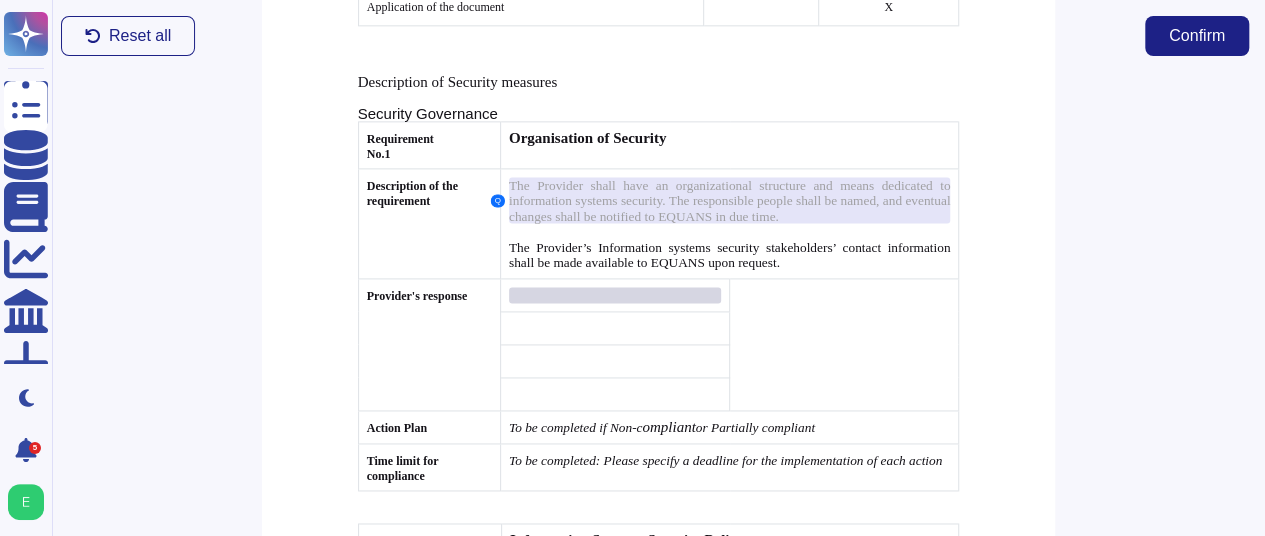 click at bounding box center (615, 295) 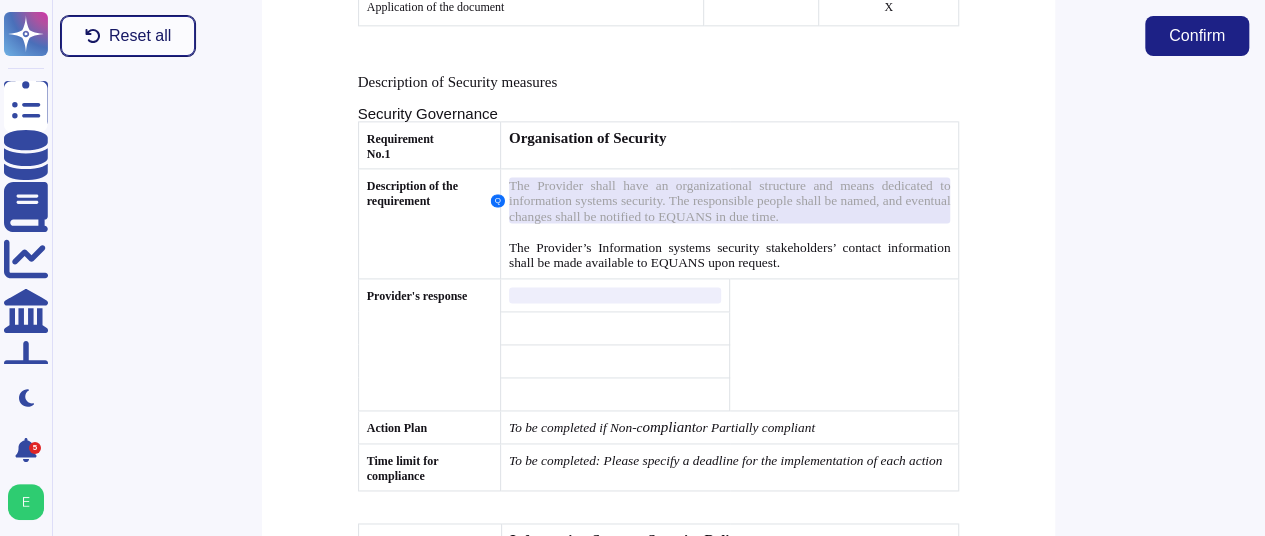 click on "Reset all" at bounding box center (128, 36) 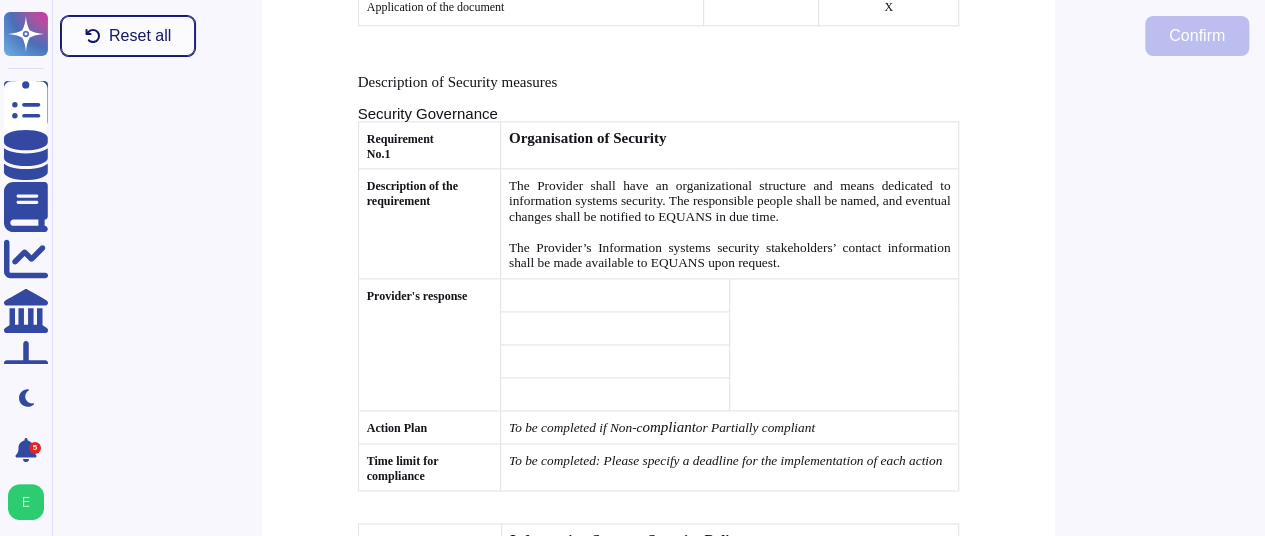 click on "Reset all" at bounding box center (140, 36) 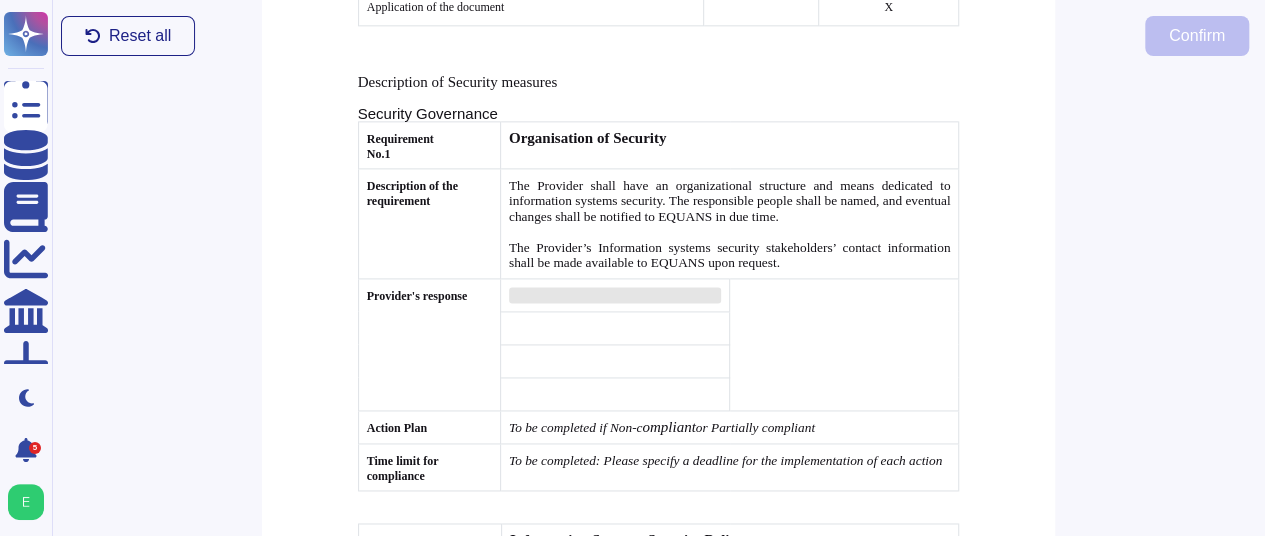click at bounding box center (615, 295) 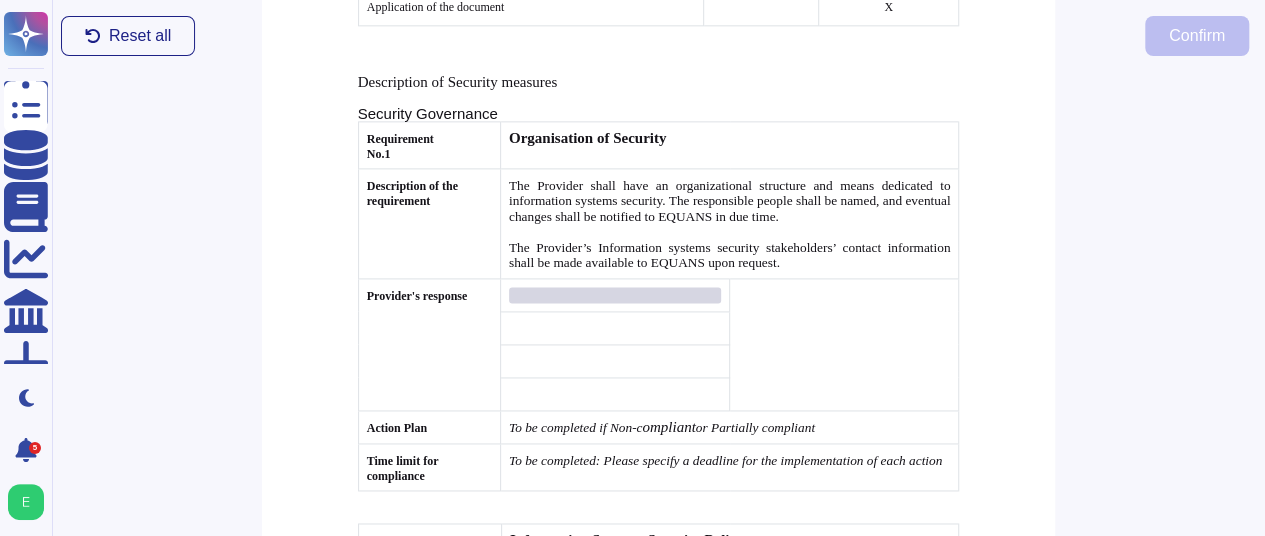 click at bounding box center (615, 295) 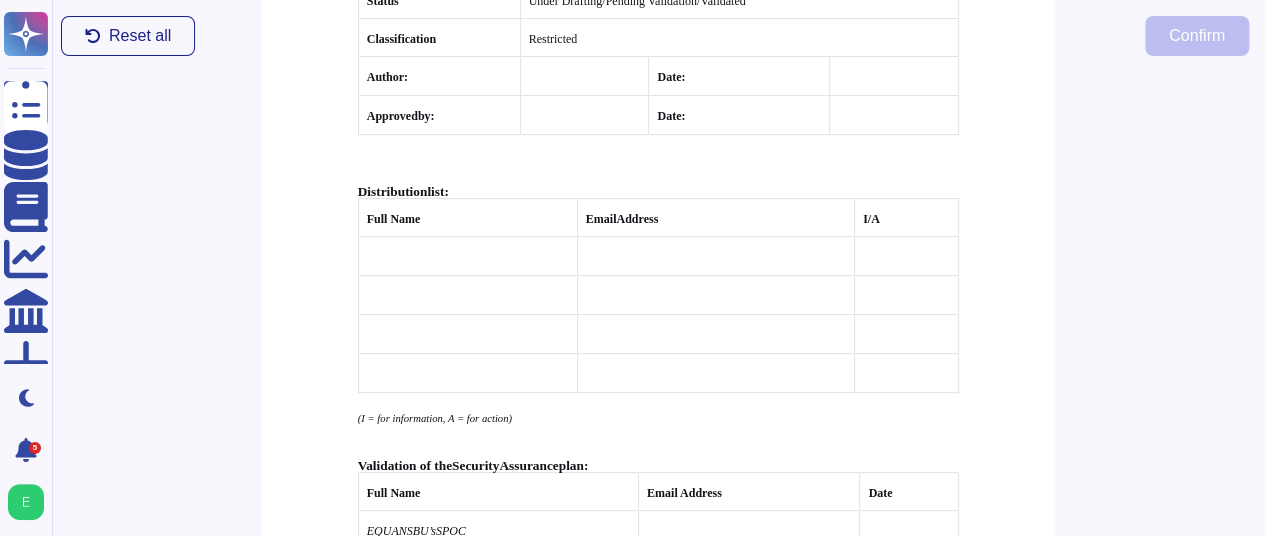 scroll, scrollTop: 73, scrollLeft: 0, axis: vertical 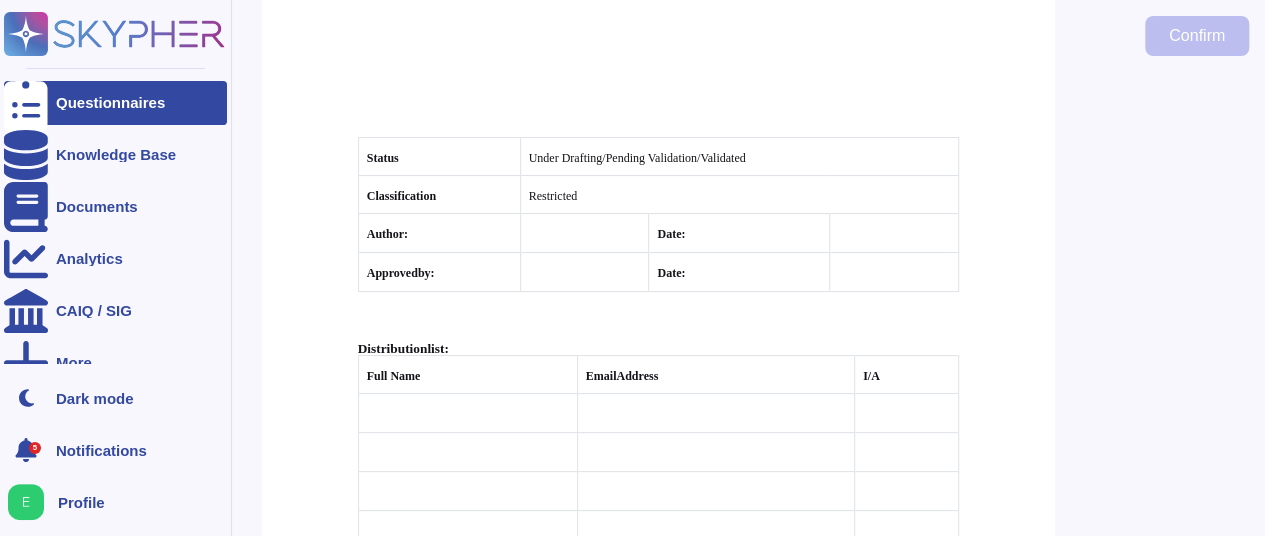 click on "Questionnaires" at bounding box center [110, 102] 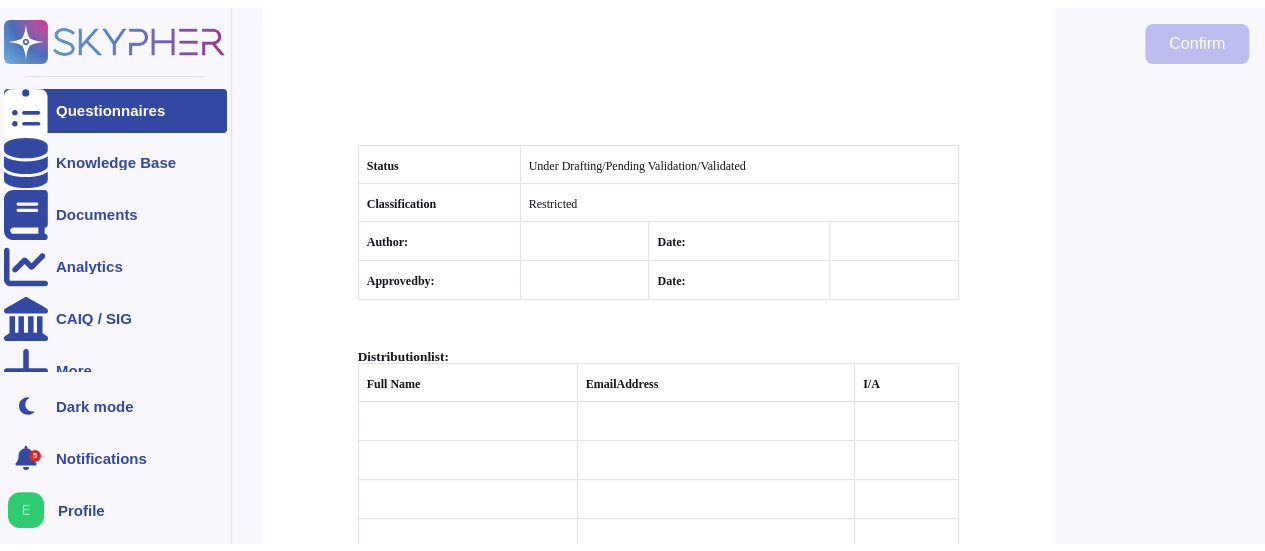 scroll, scrollTop: 0, scrollLeft: 0, axis: both 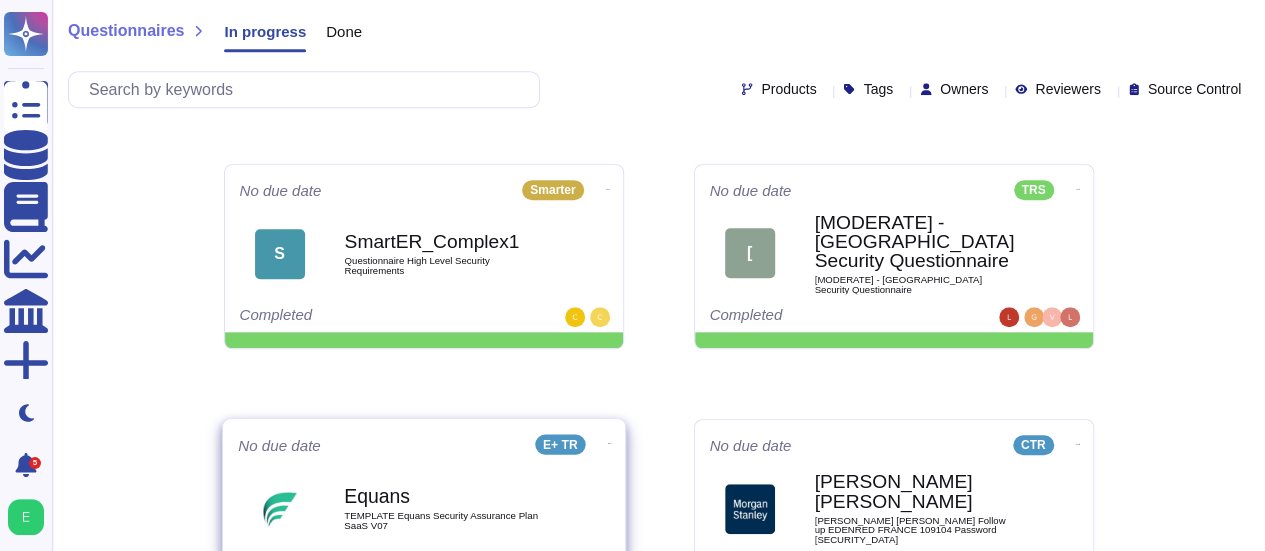 click on "Equans" at bounding box center (445, 496) 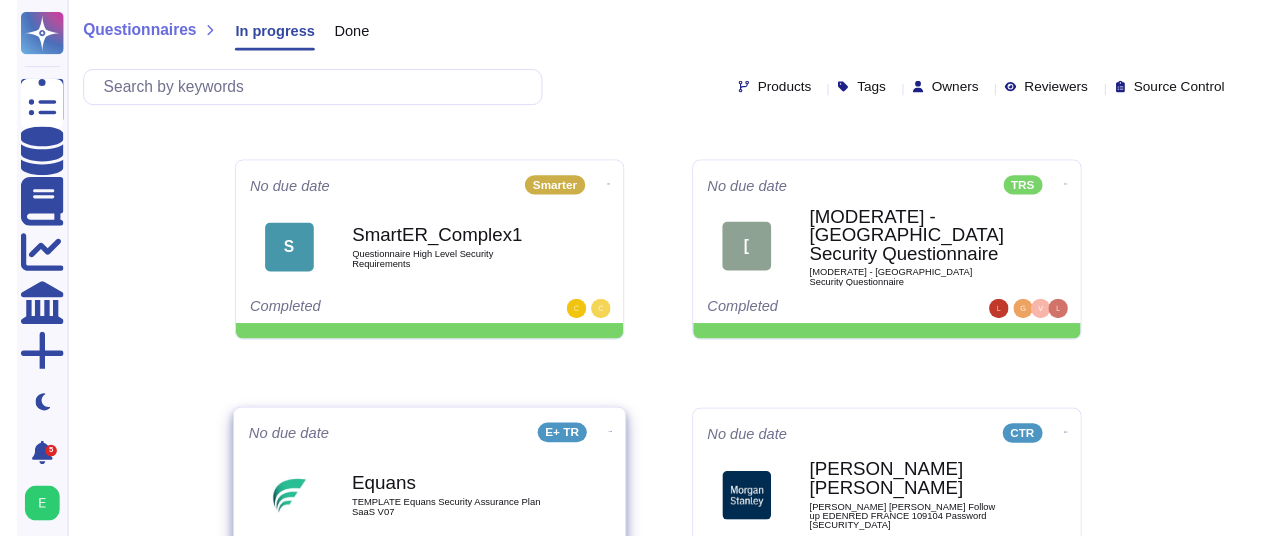 scroll, scrollTop: 0, scrollLeft: 0, axis: both 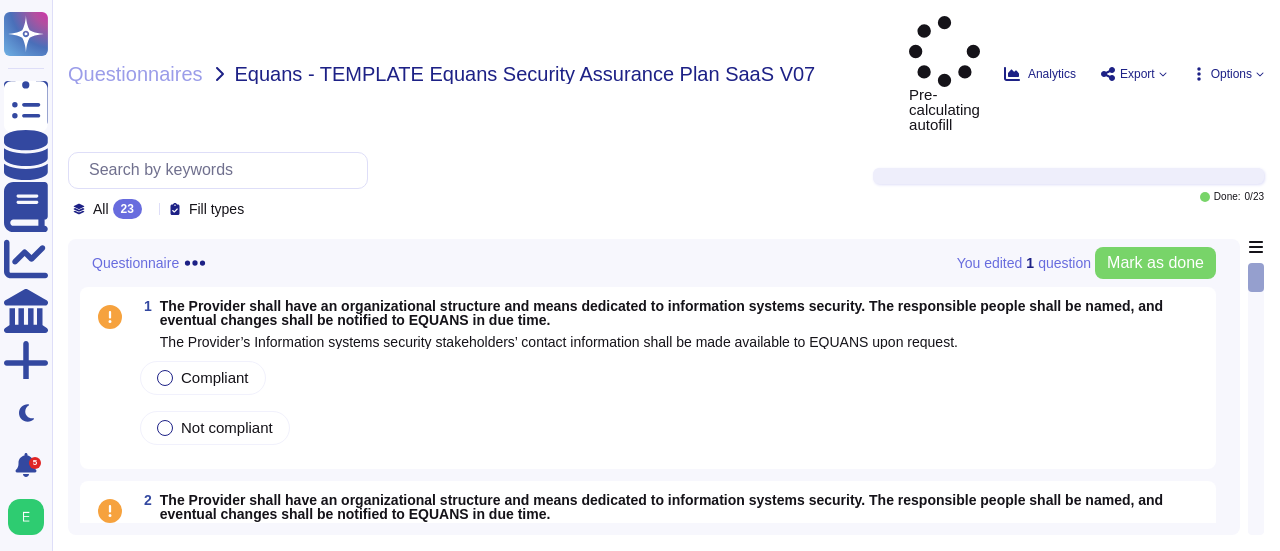 click 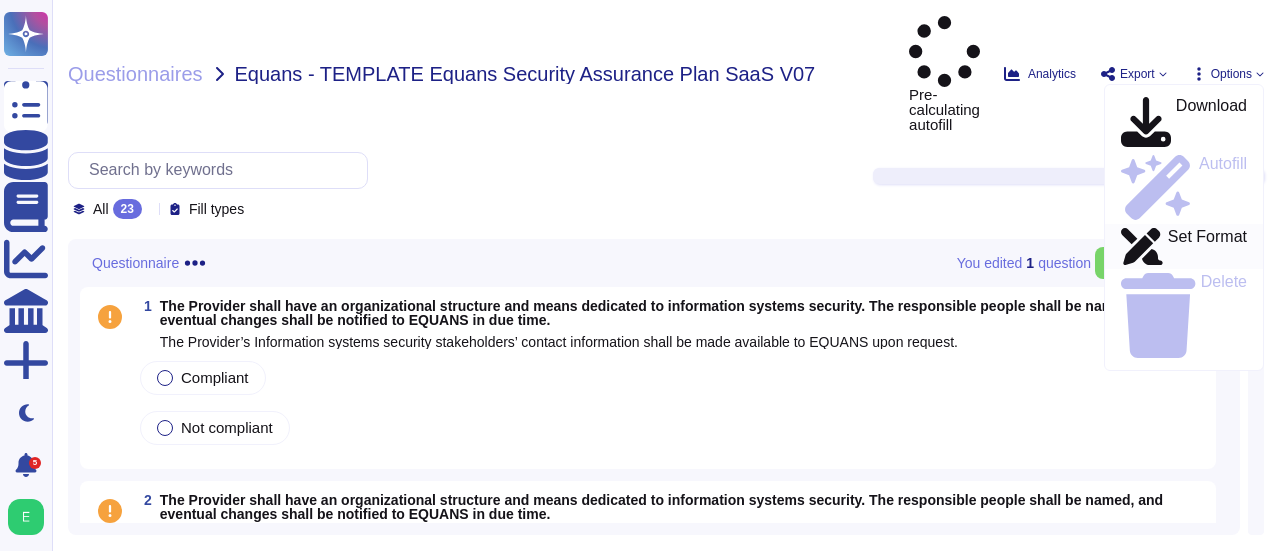 click on "Set Format" at bounding box center (1207, 247) 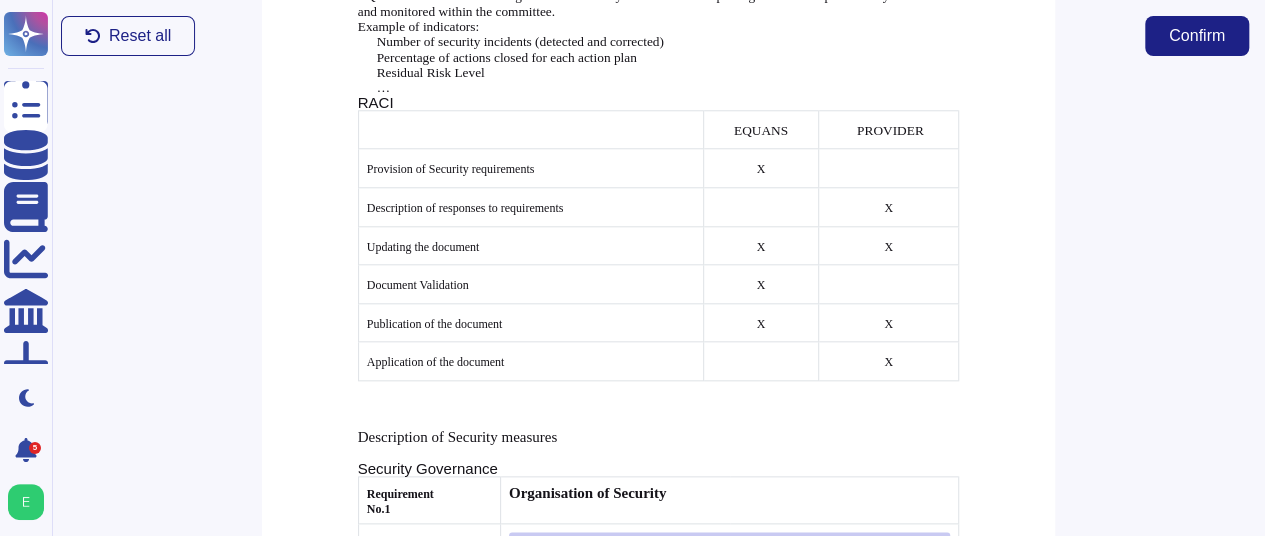 scroll, scrollTop: 5155, scrollLeft: 0, axis: vertical 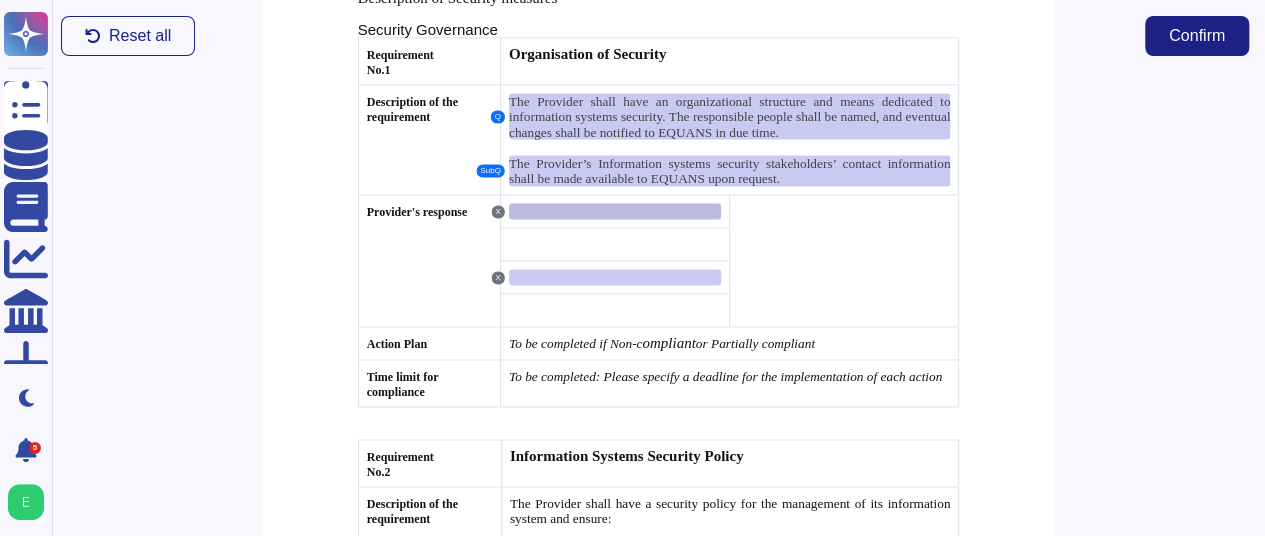 click at bounding box center (615, 211) 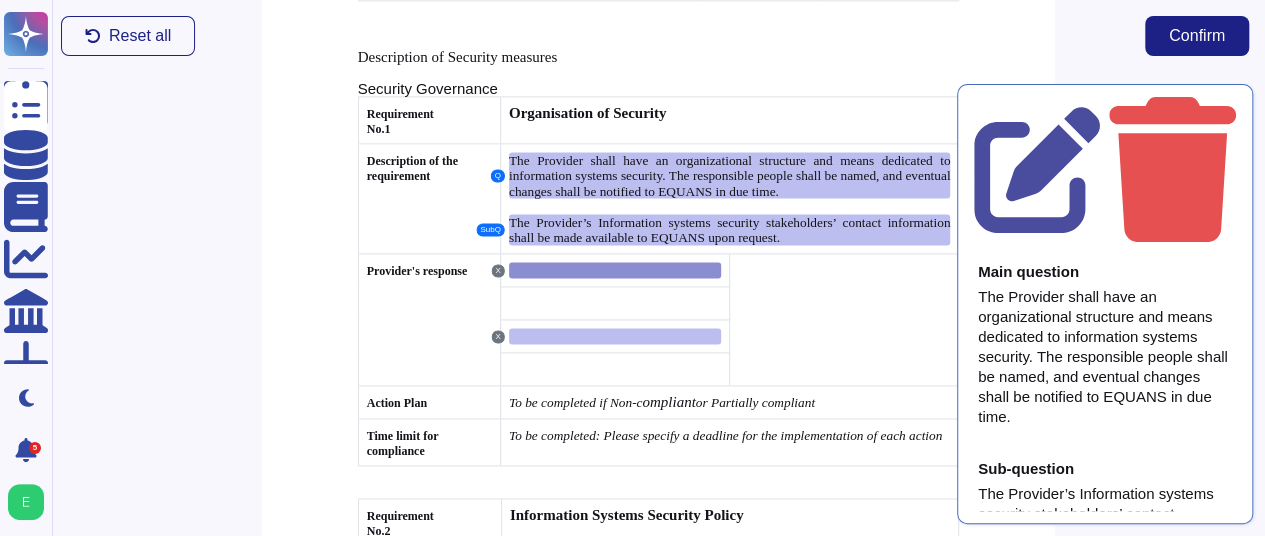 scroll, scrollTop: 5071, scrollLeft: 0, axis: vertical 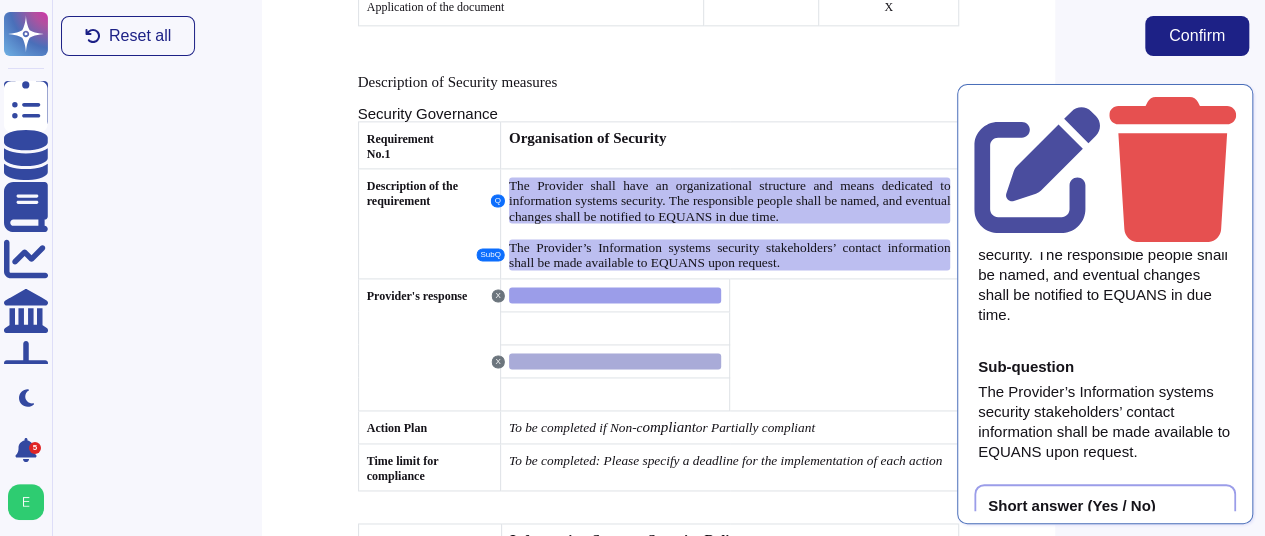 click at bounding box center (615, 361) 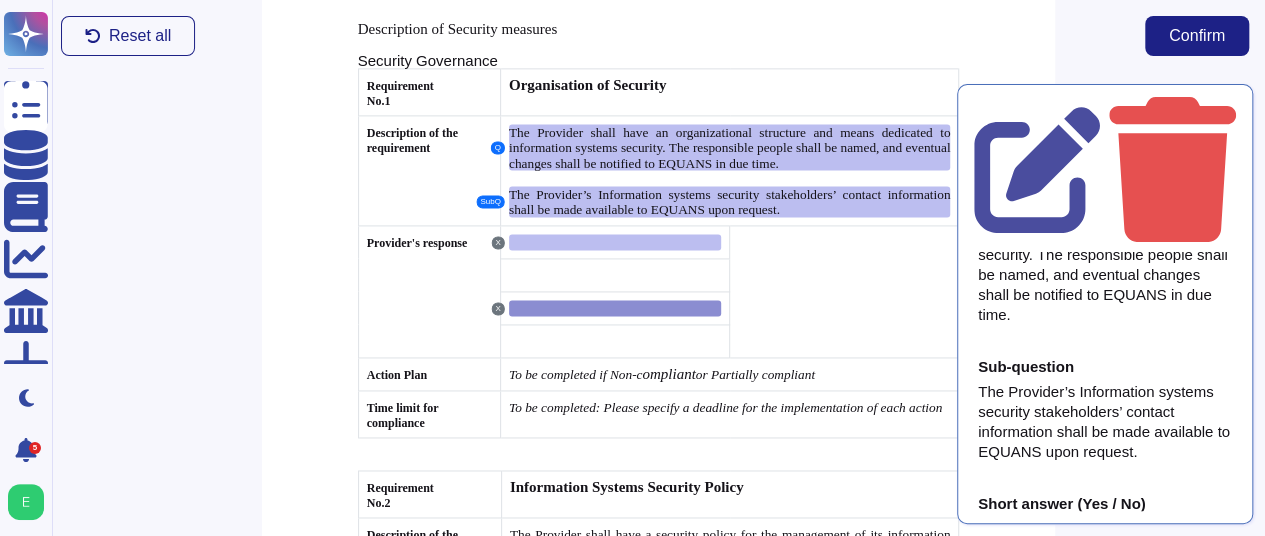 scroll, scrollTop: 5136, scrollLeft: 0, axis: vertical 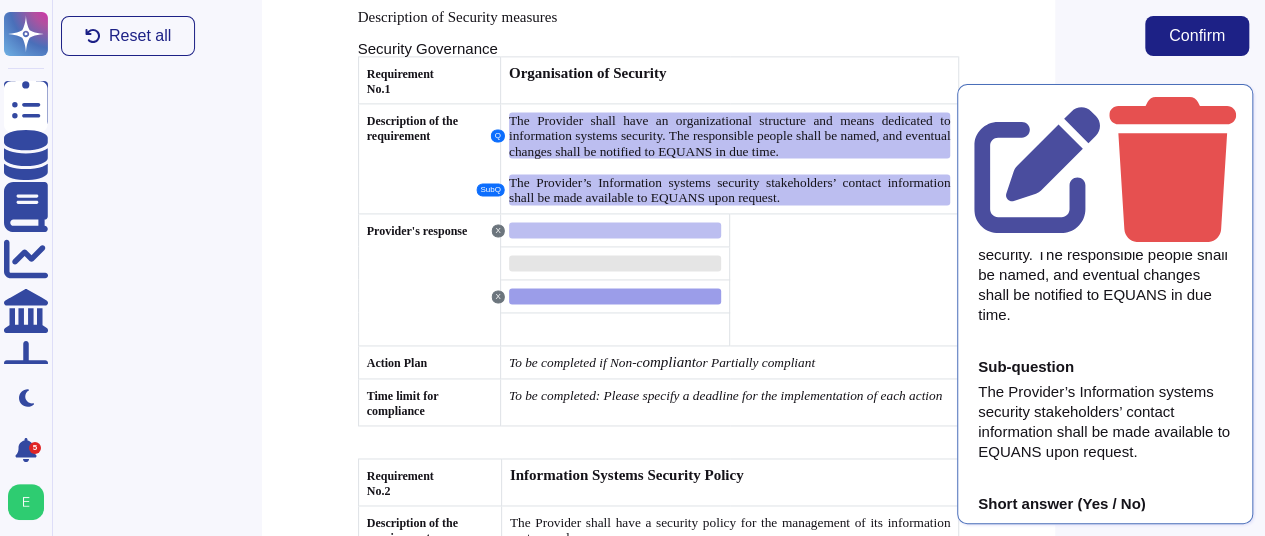 click at bounding box center [615, 263] 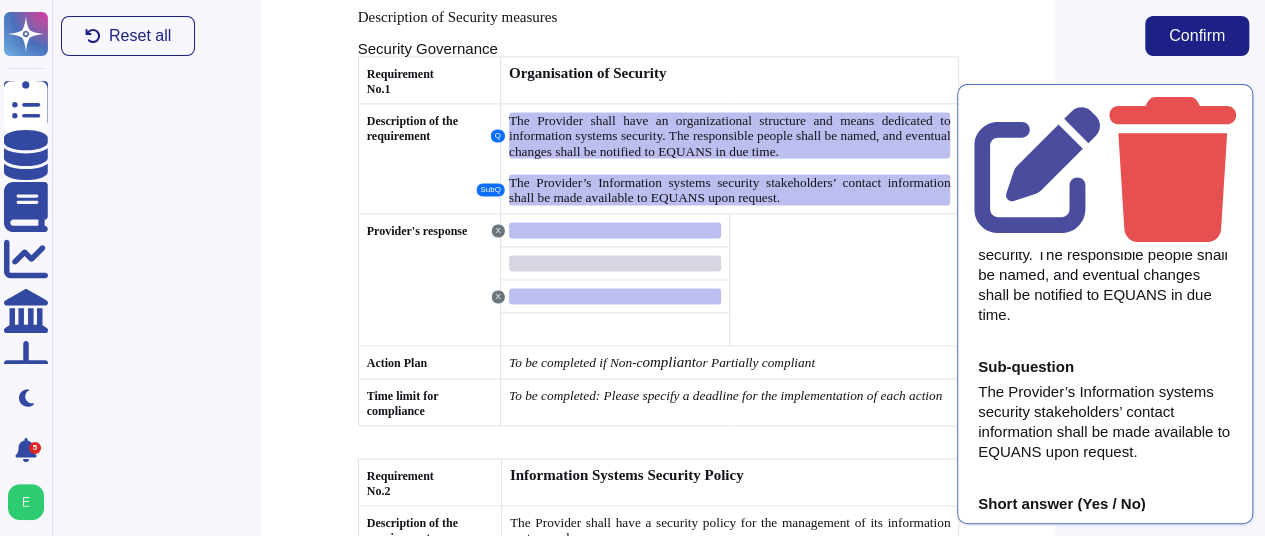 scroll, scrollTop: 98, scrollLeft: 0, axis: vertical 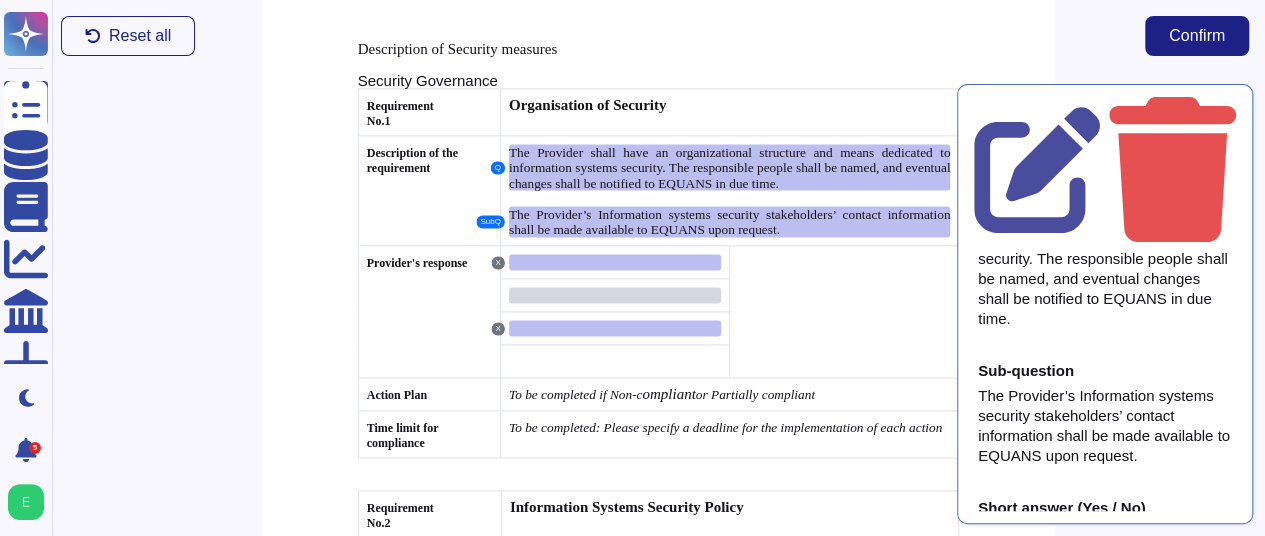 click at bounding box center (615, 295) 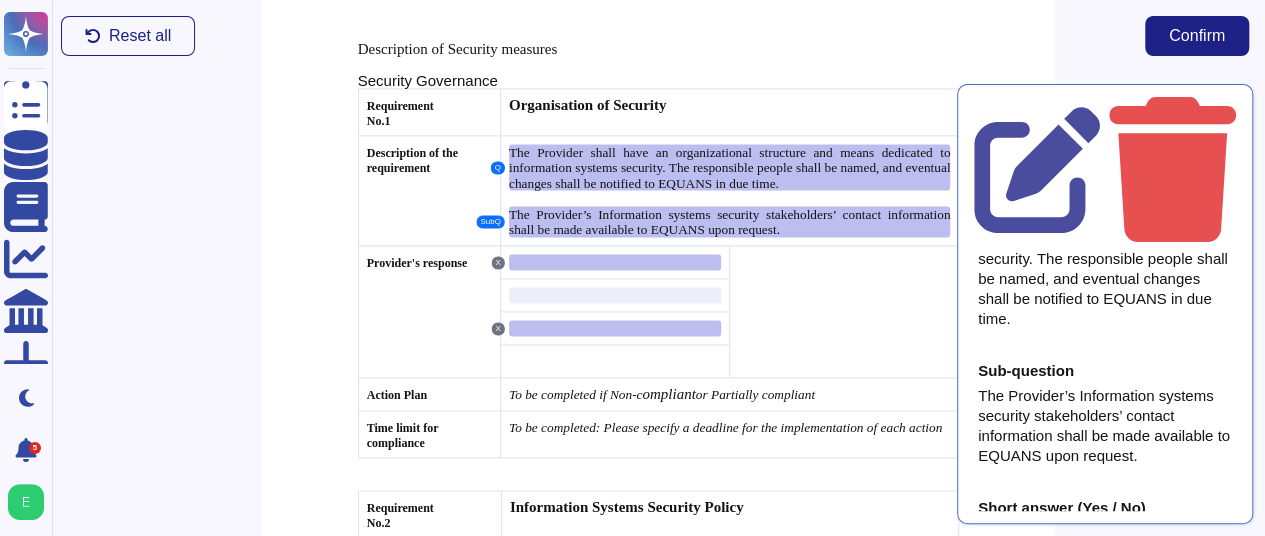 scroll, scrollTop: 5572, scrollLeft: 0, axis: vertical 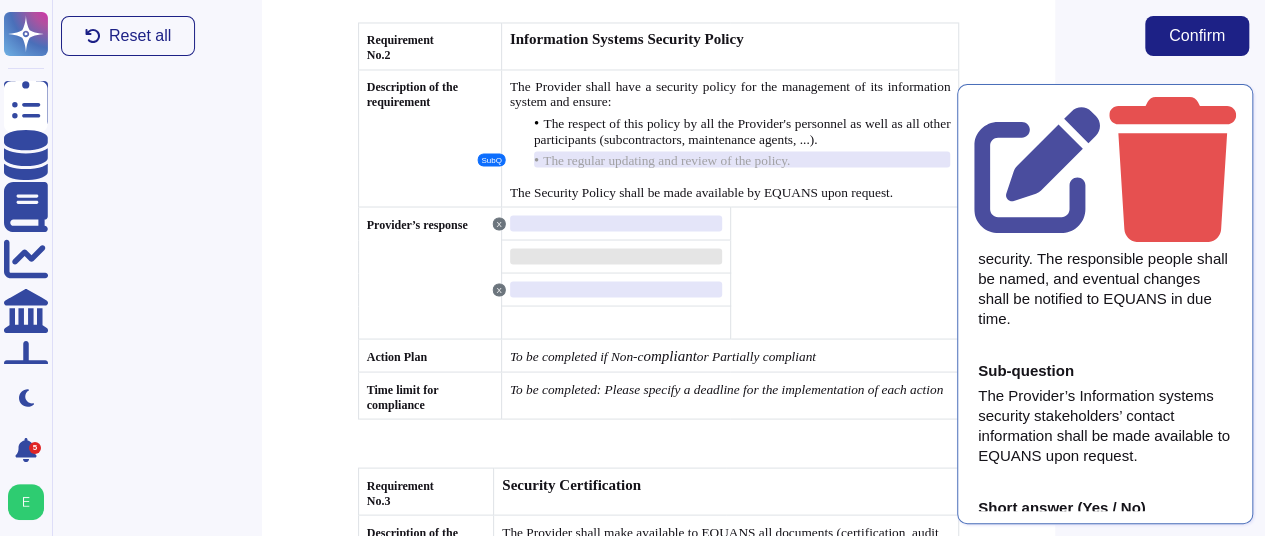 click at bounding box center (616, 256) 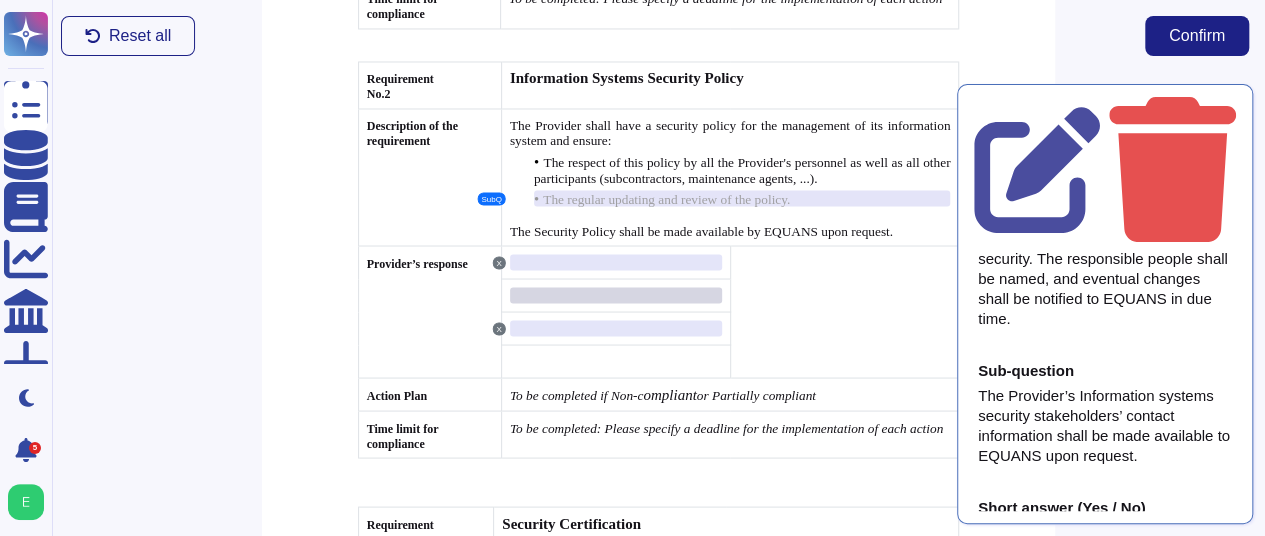 scroll, scrollTop: 5532, scrollLeft: 0, axis: vertical 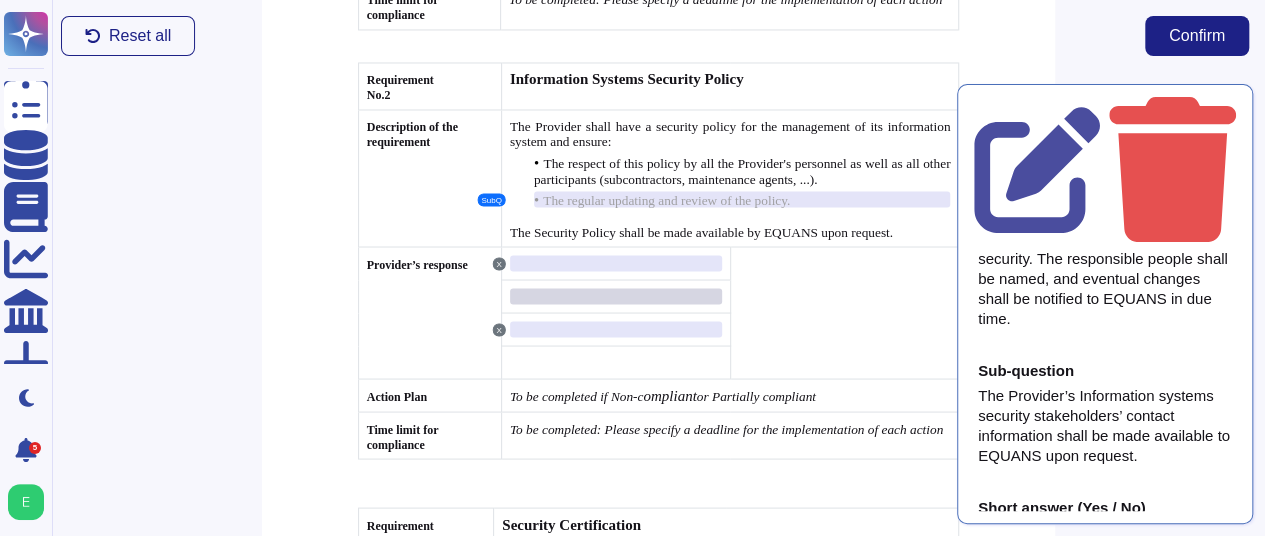 click at bounding box center (616, 296) 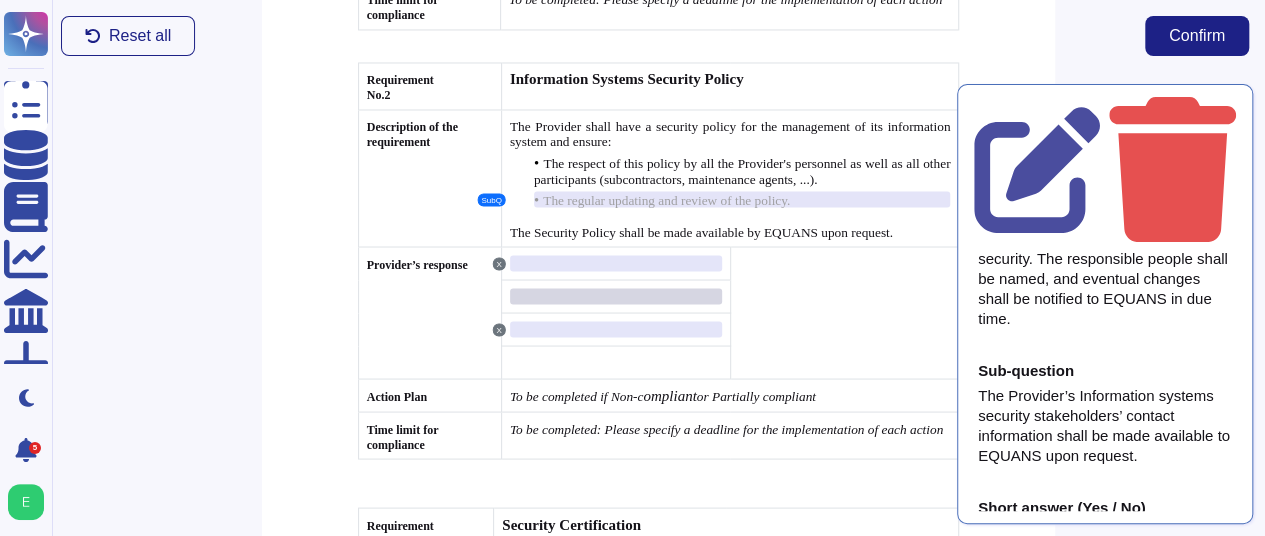 click at bounding box center (616, 296) 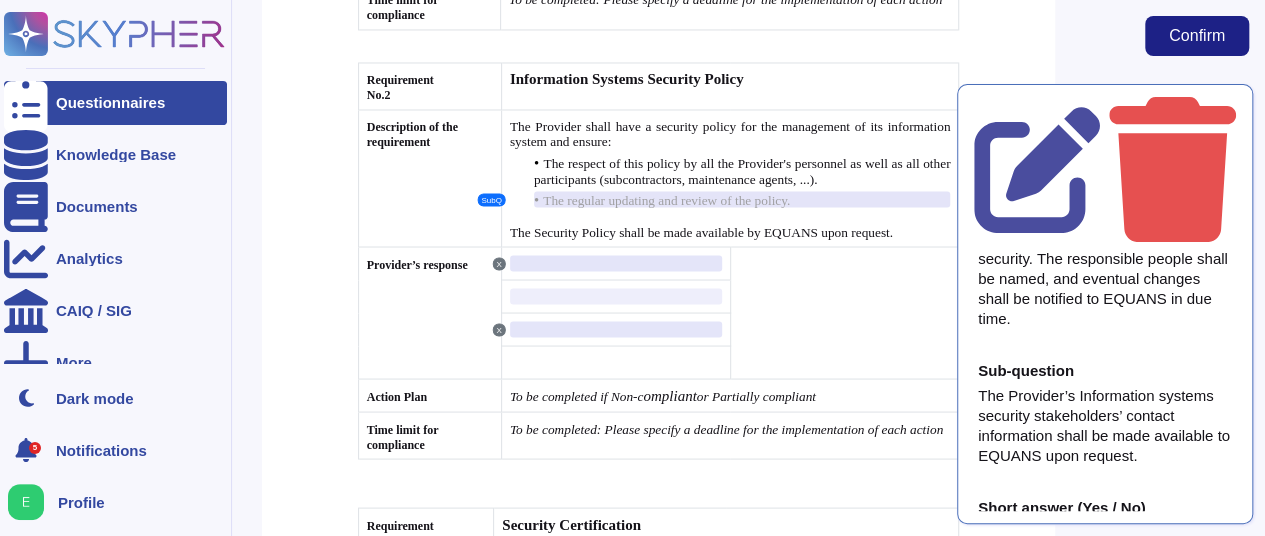 click at bounding box center (26, 103) 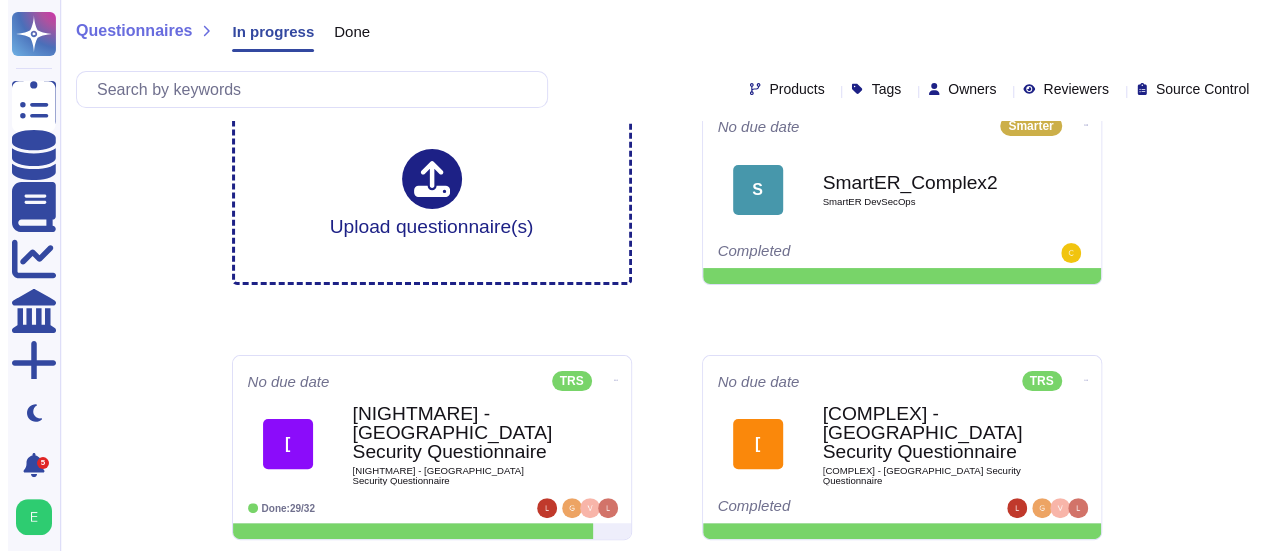 scroll, scrollTop: 482, scrollLeft: 0, axis: vertical 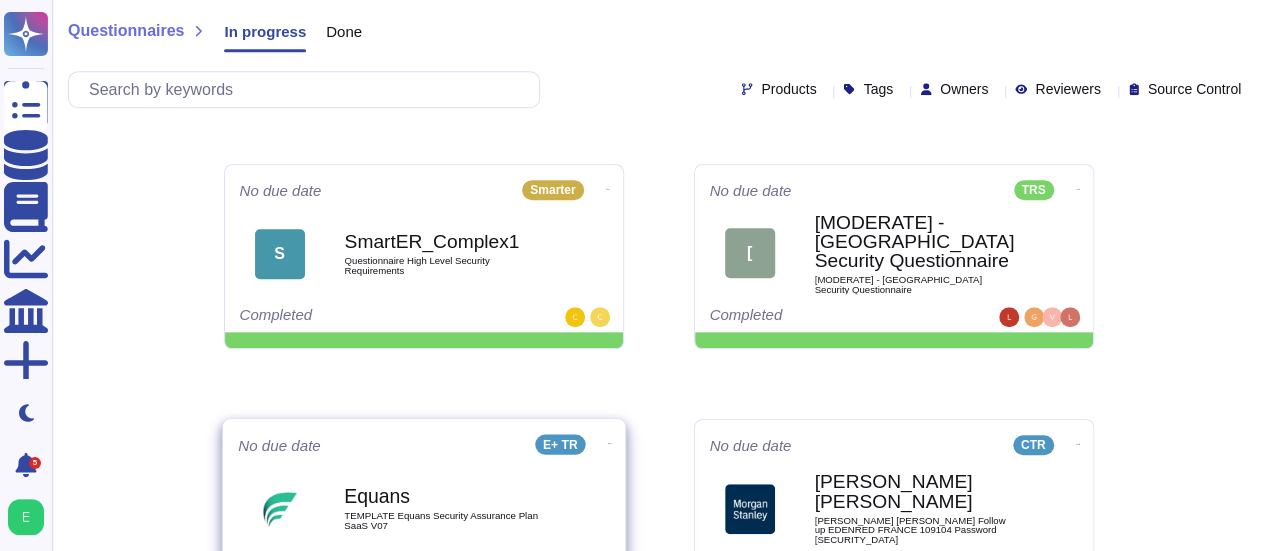 click 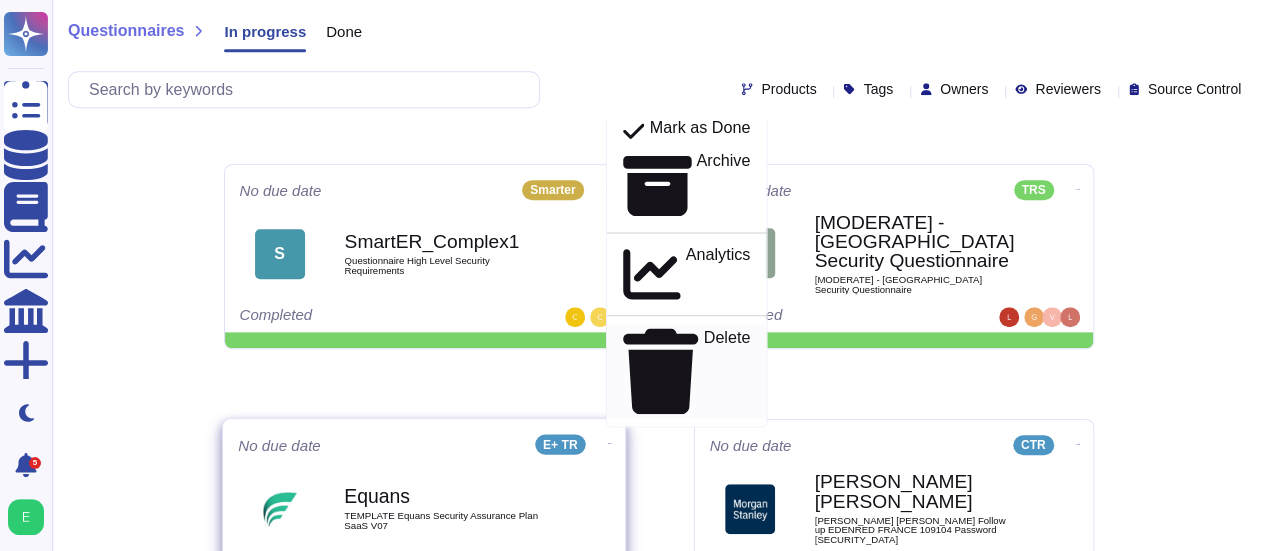 click on "Delete" at bounding box center (726, 371) 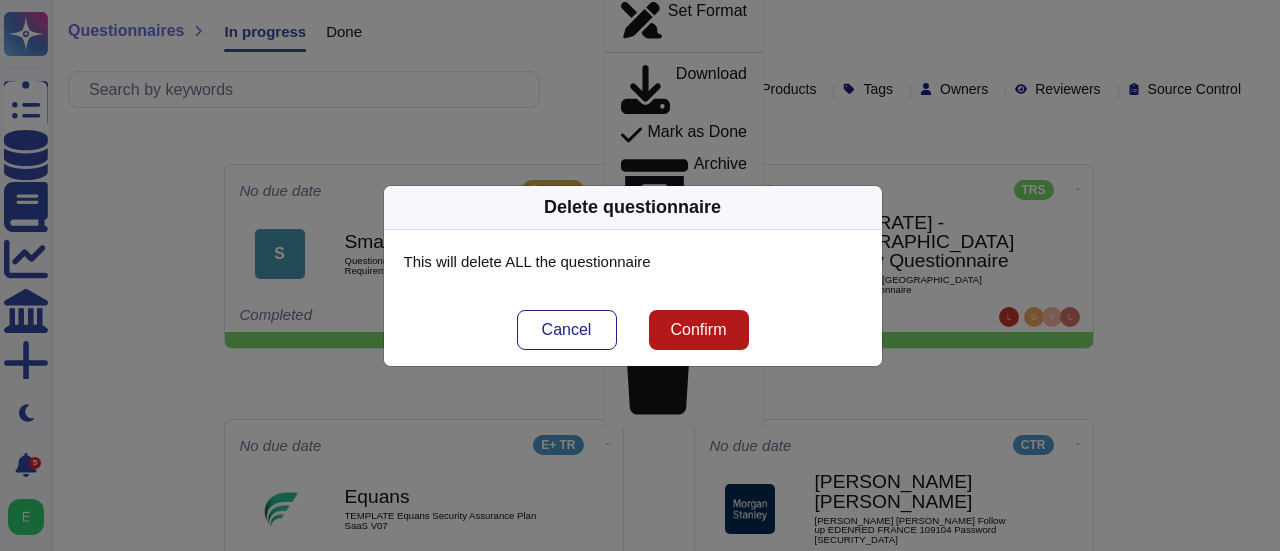 click on "Confirm" at bounding box center [699, 330] 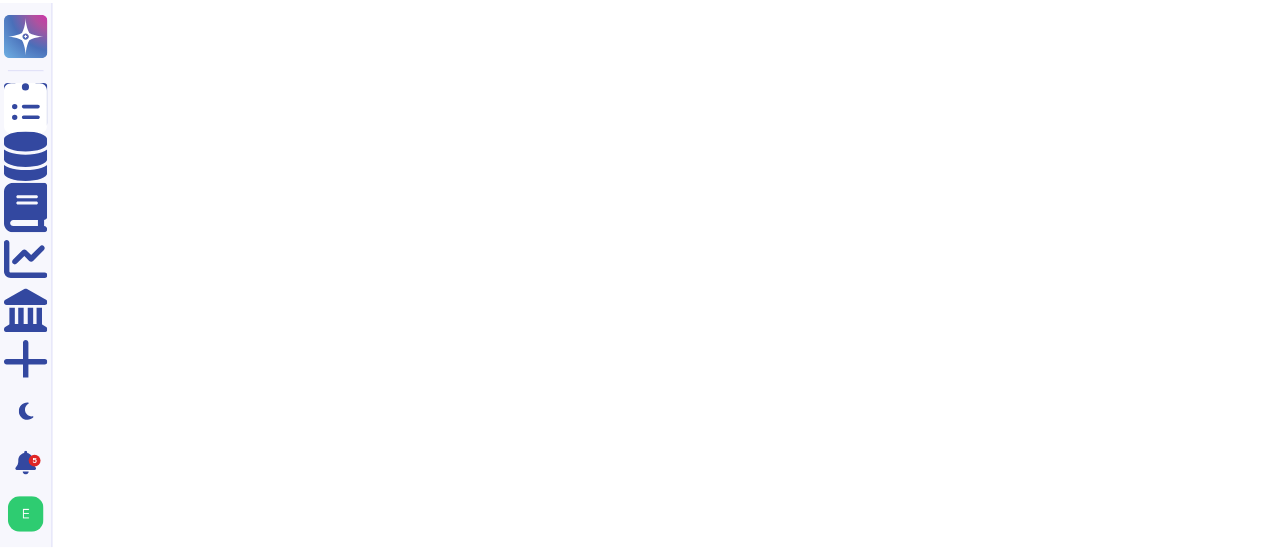 scroll, scrollTop: 0, scrollLeft: 0, axis: both 